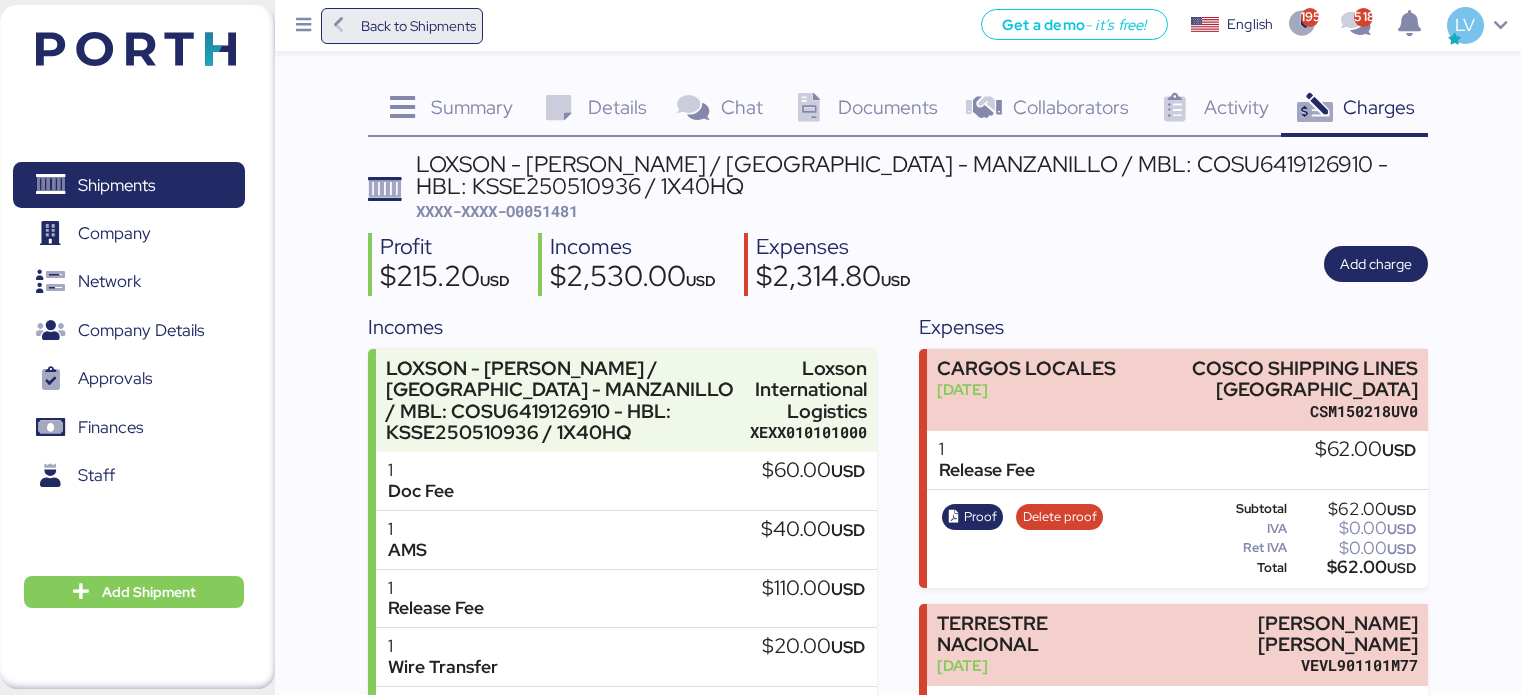 scroll, scrollTop: 172, scrollLeft: 0, axis: vertical 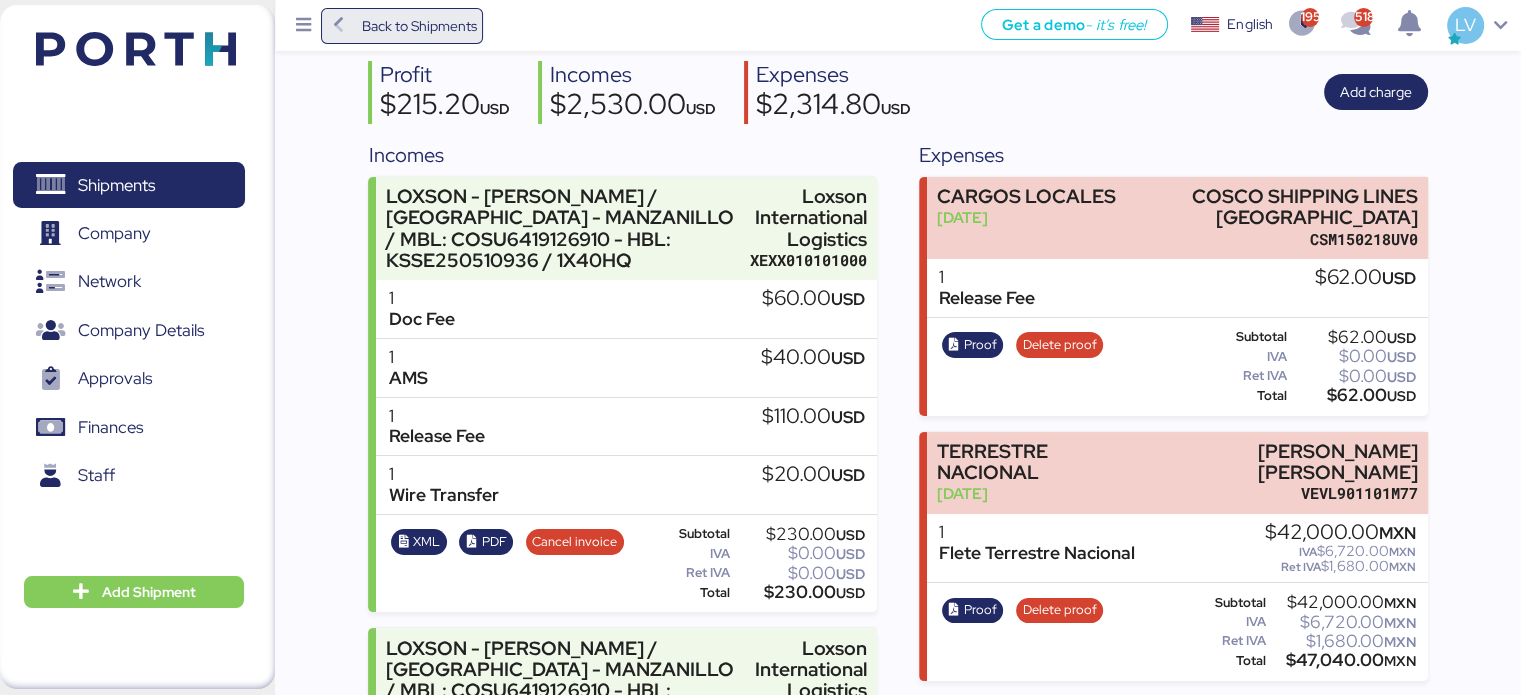 click on "Back to Shipments" at bounding box center [418, 26] 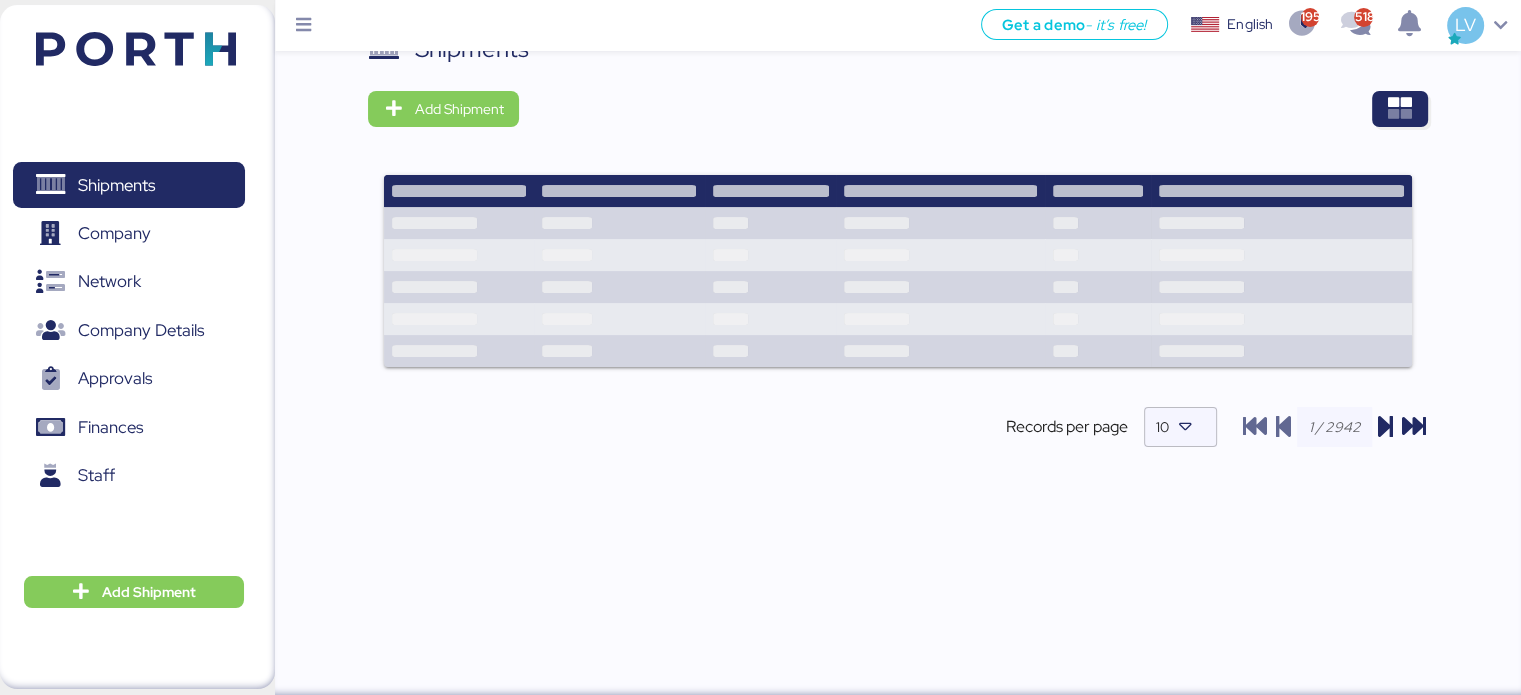 scroll, scrollTop: 0, scrollLeft: 0, axis: both 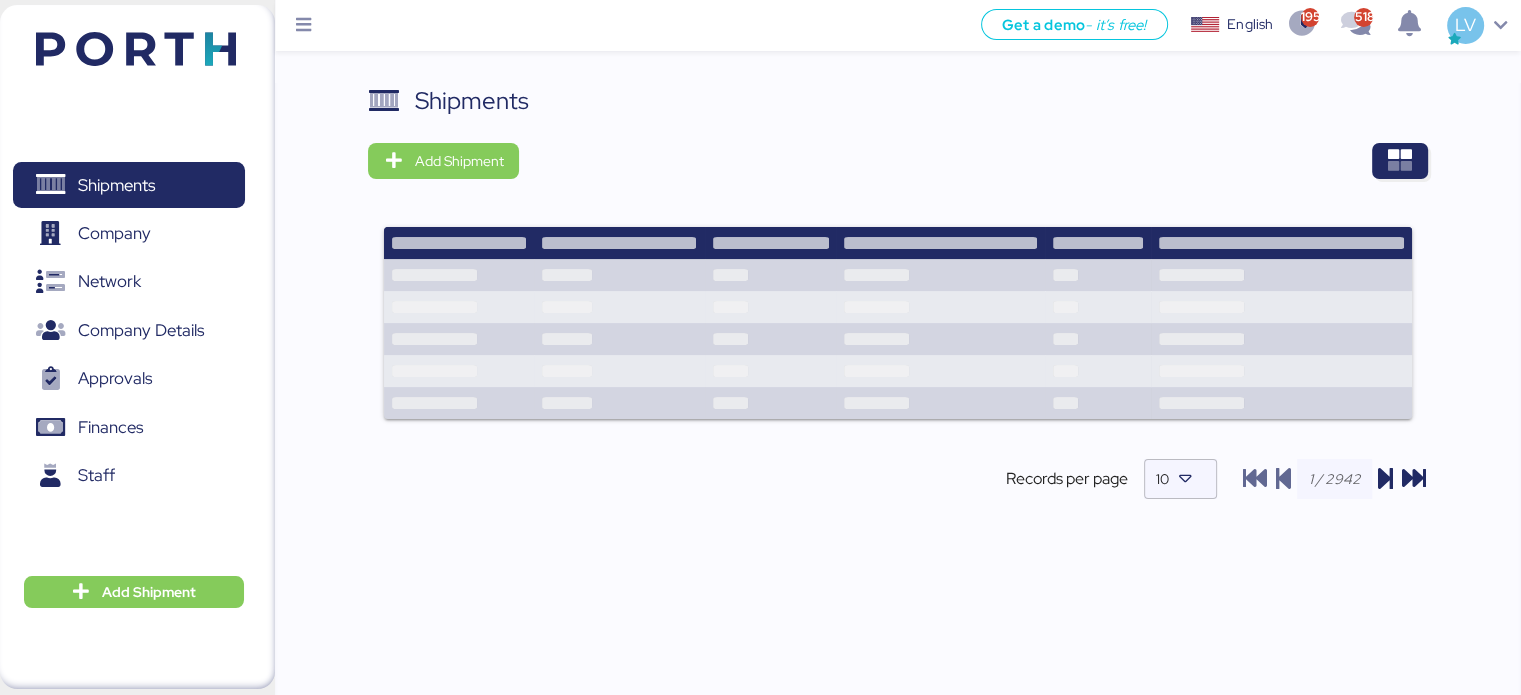 click on "Shipments   Add Shipment   Records per page 10" at bounding box center [897, 308] 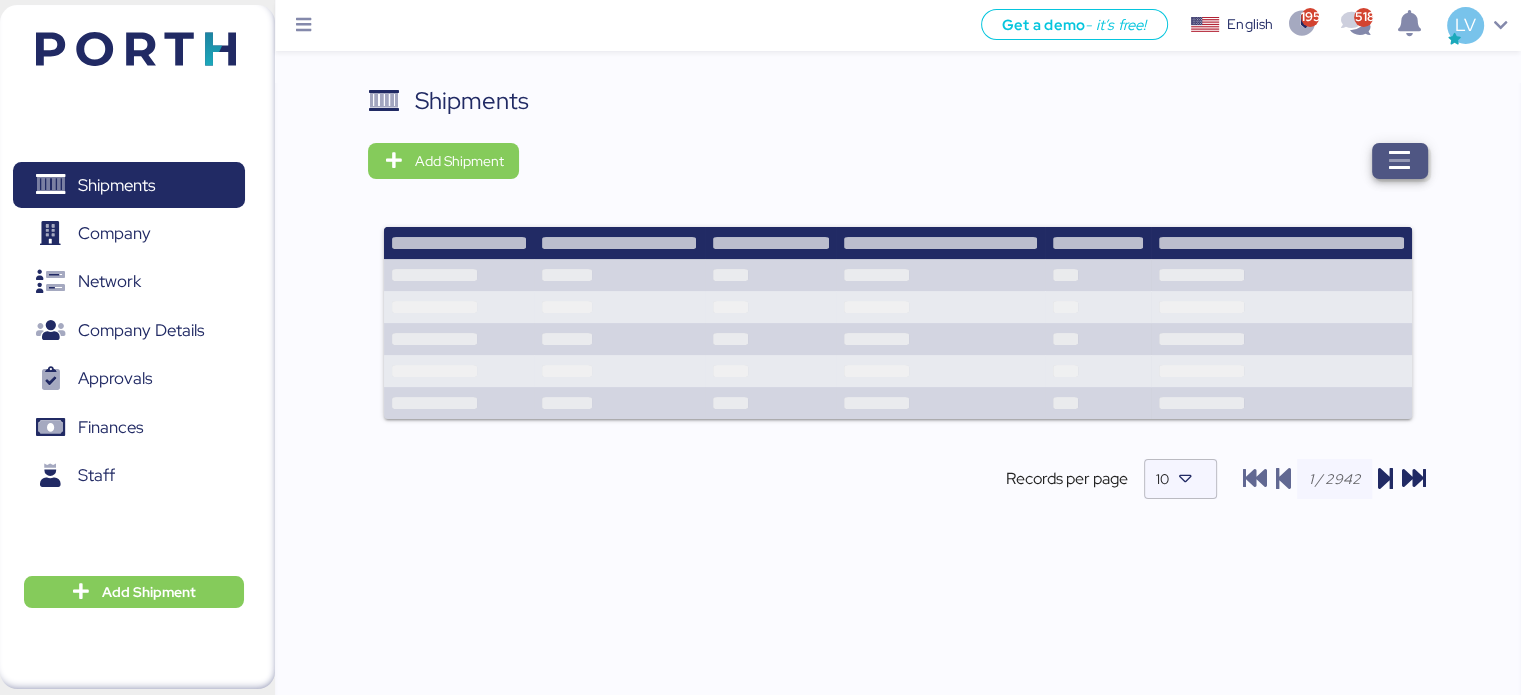 drag, startPoint x: 1403, startPoint y: 144, endPoint x: 1393, endPoint y: 143, distance: 10.049875 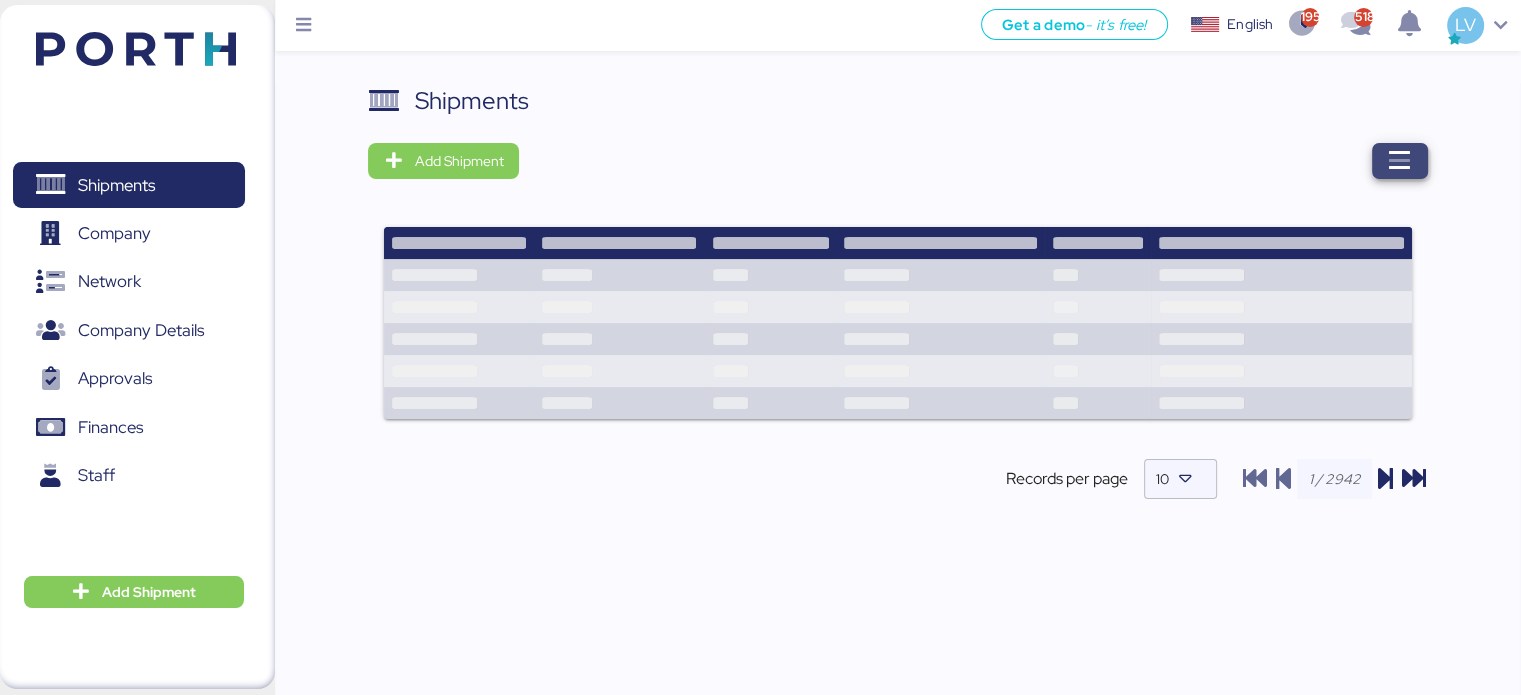 click at bounding box center [1400, 161] 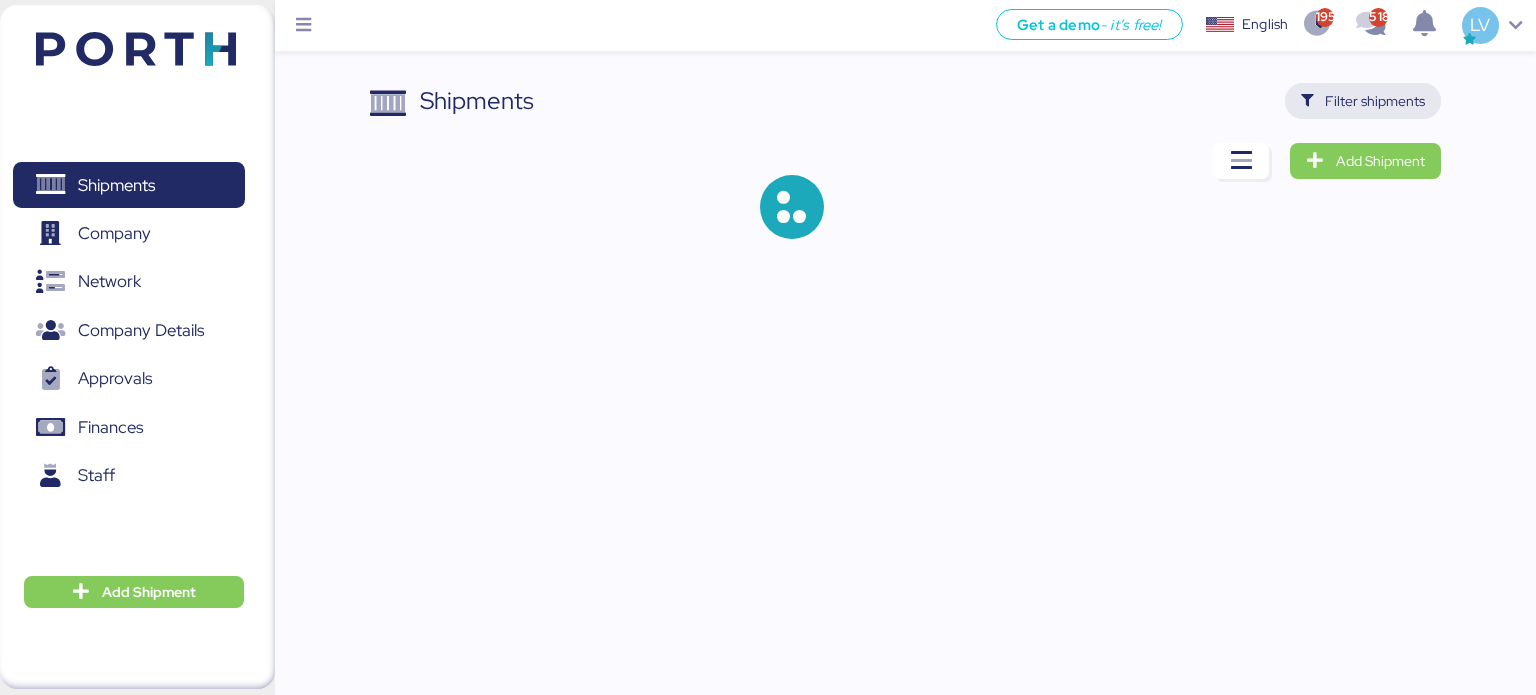 click on "Filter shipments" at bounding box center [1363, 101] 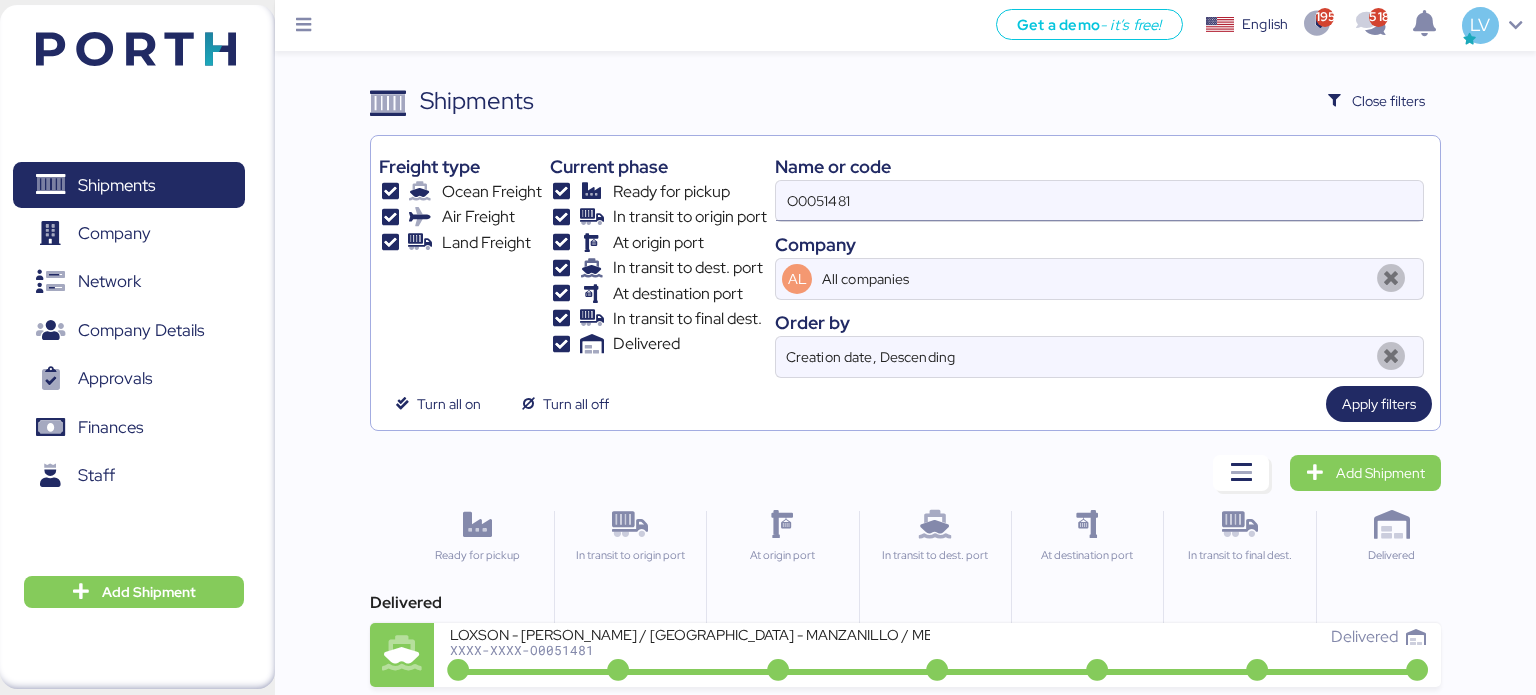 click on "O0051481" at bounding box center [1099, 201] 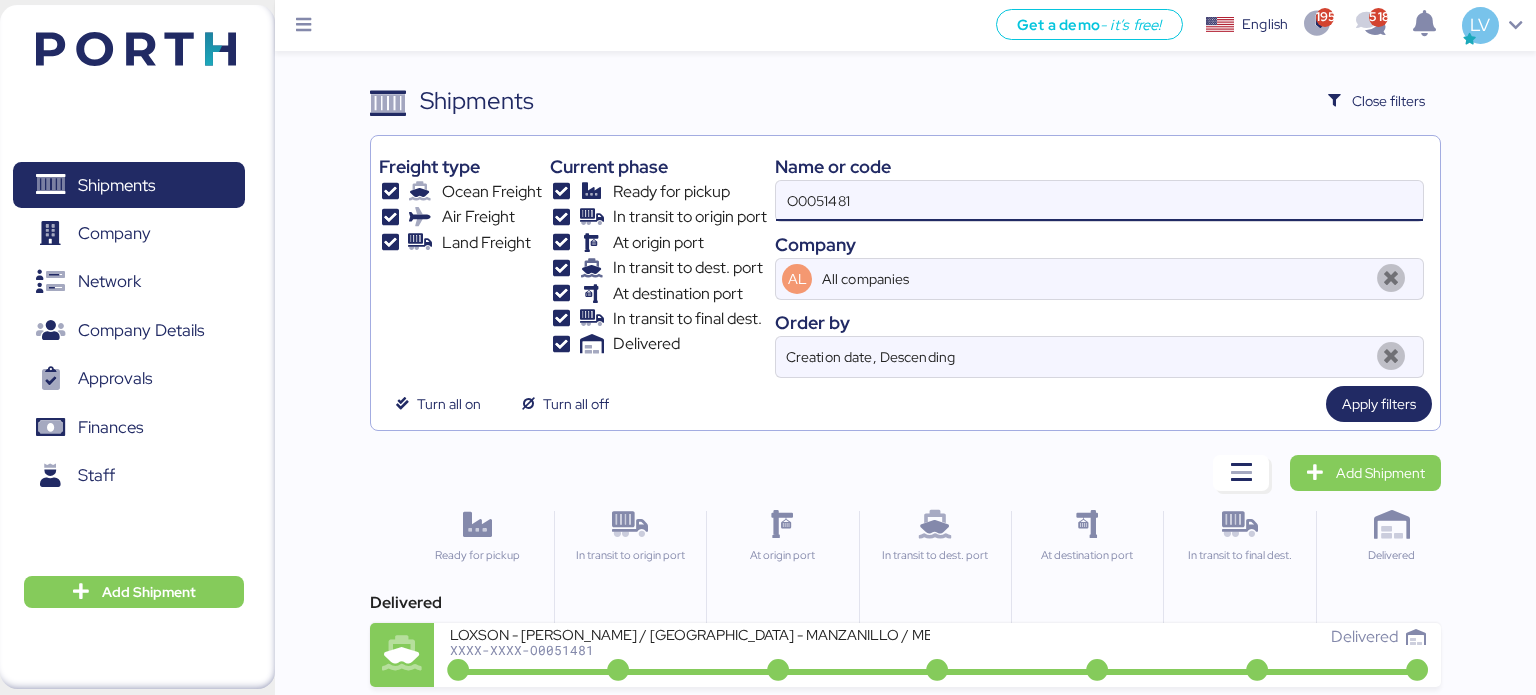 click on "O0051481" at bounding box center [1099, 201] 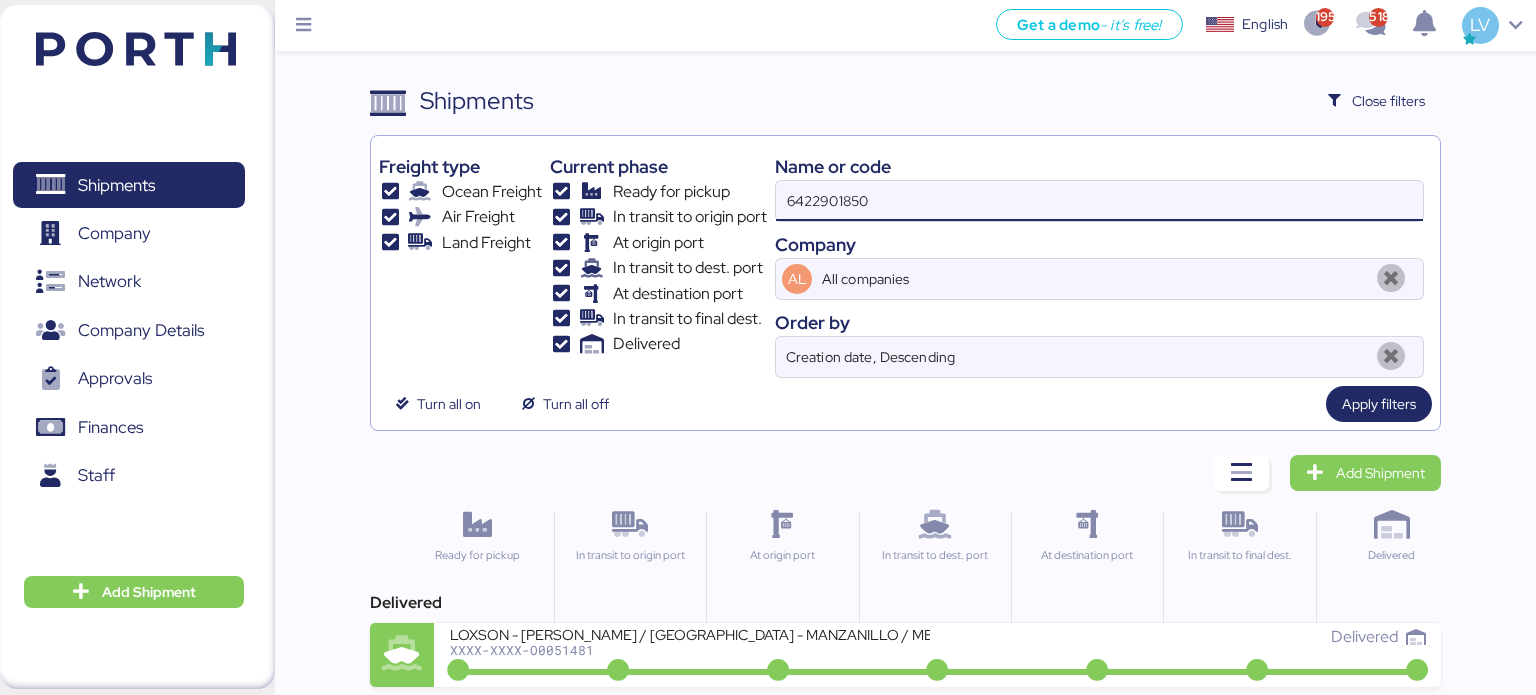 type on "6422901850" 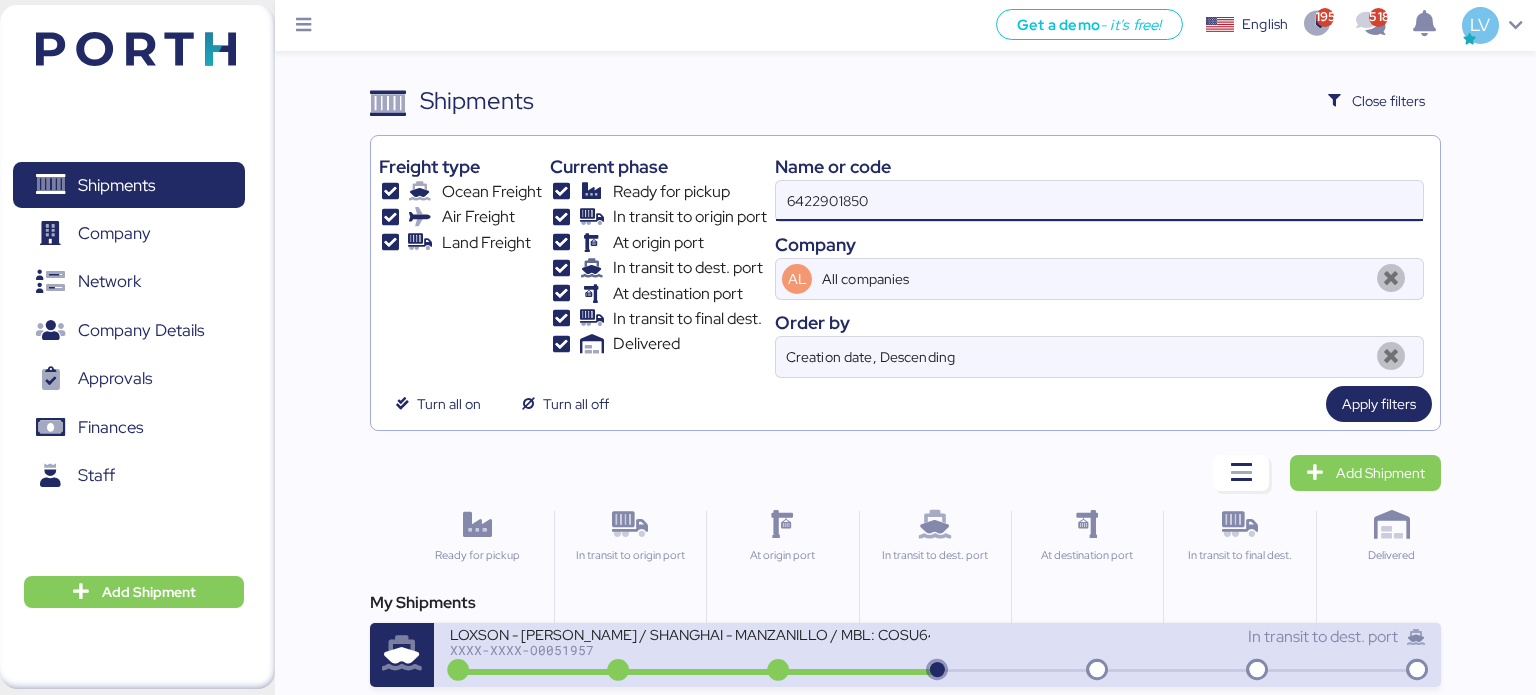 click on "XXXX-XXXX-O0051957" at bounding box center [690, 650] 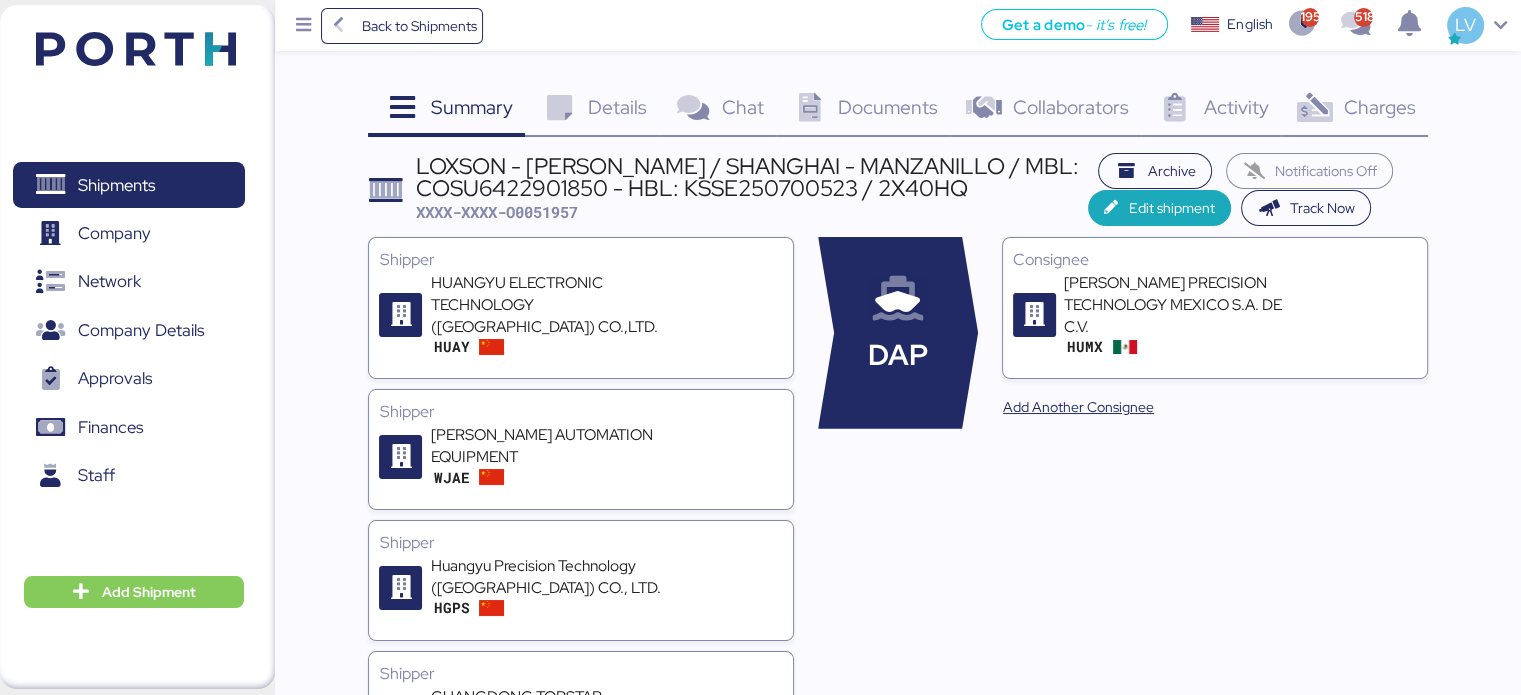 click on "Charges" at bounding box center (1379, 107) 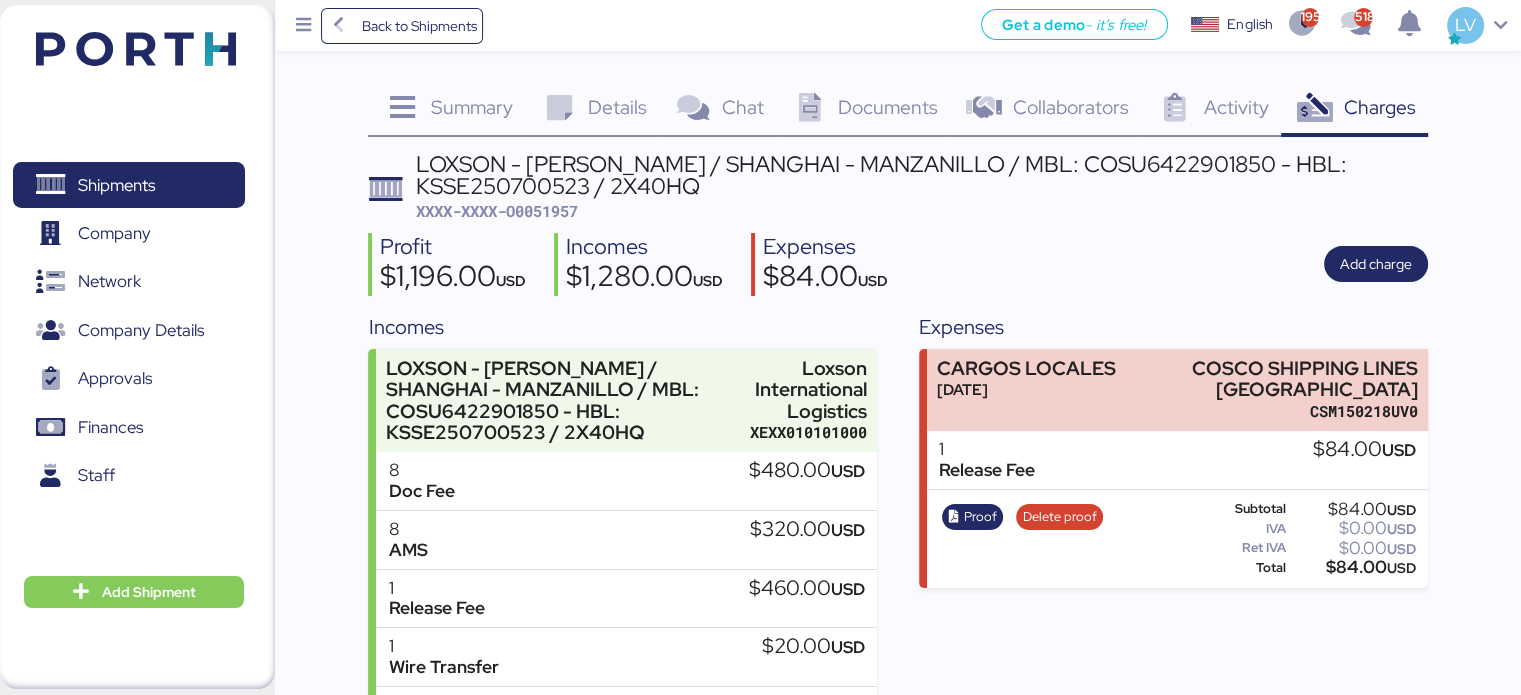 scroll, scrollTop: 36, scrollLeft: 0, axis: vertical 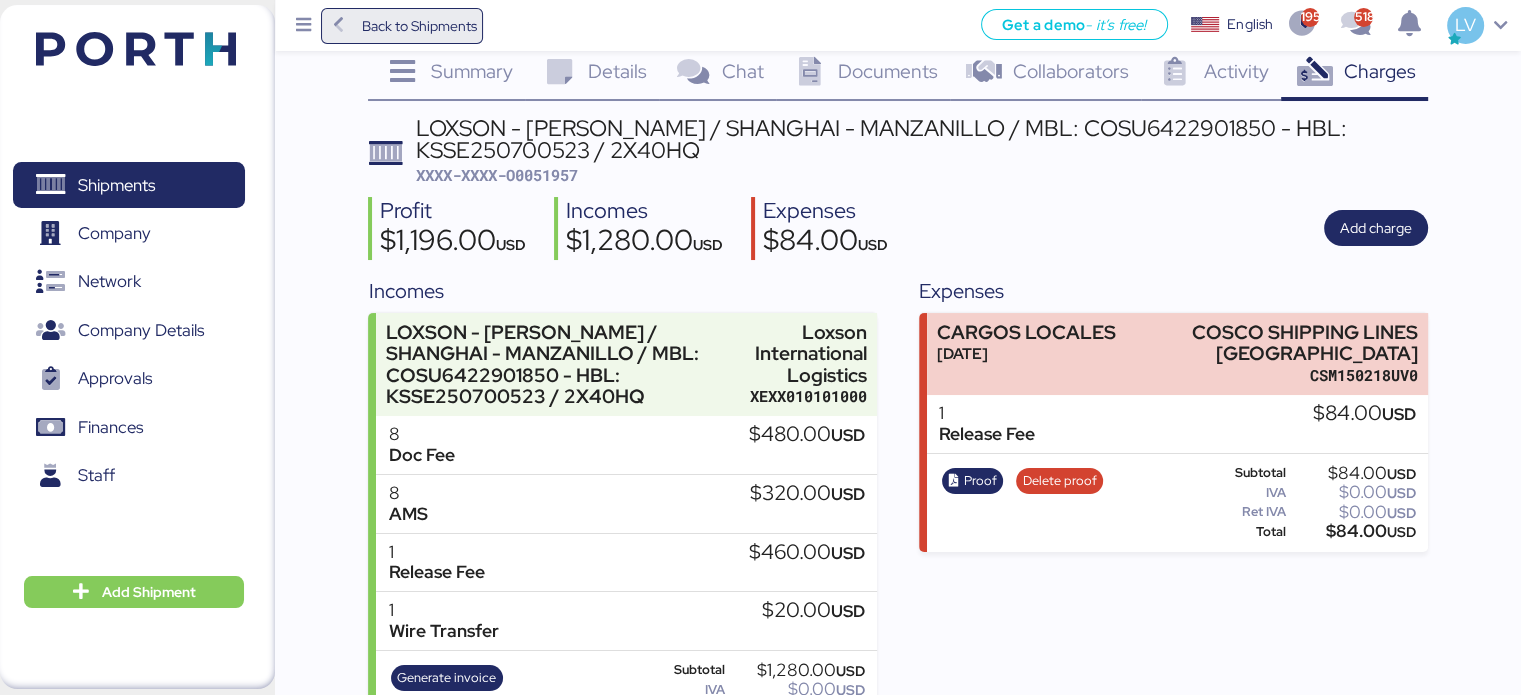 click on "Back to Shipments" at bounding box center (418, 26) 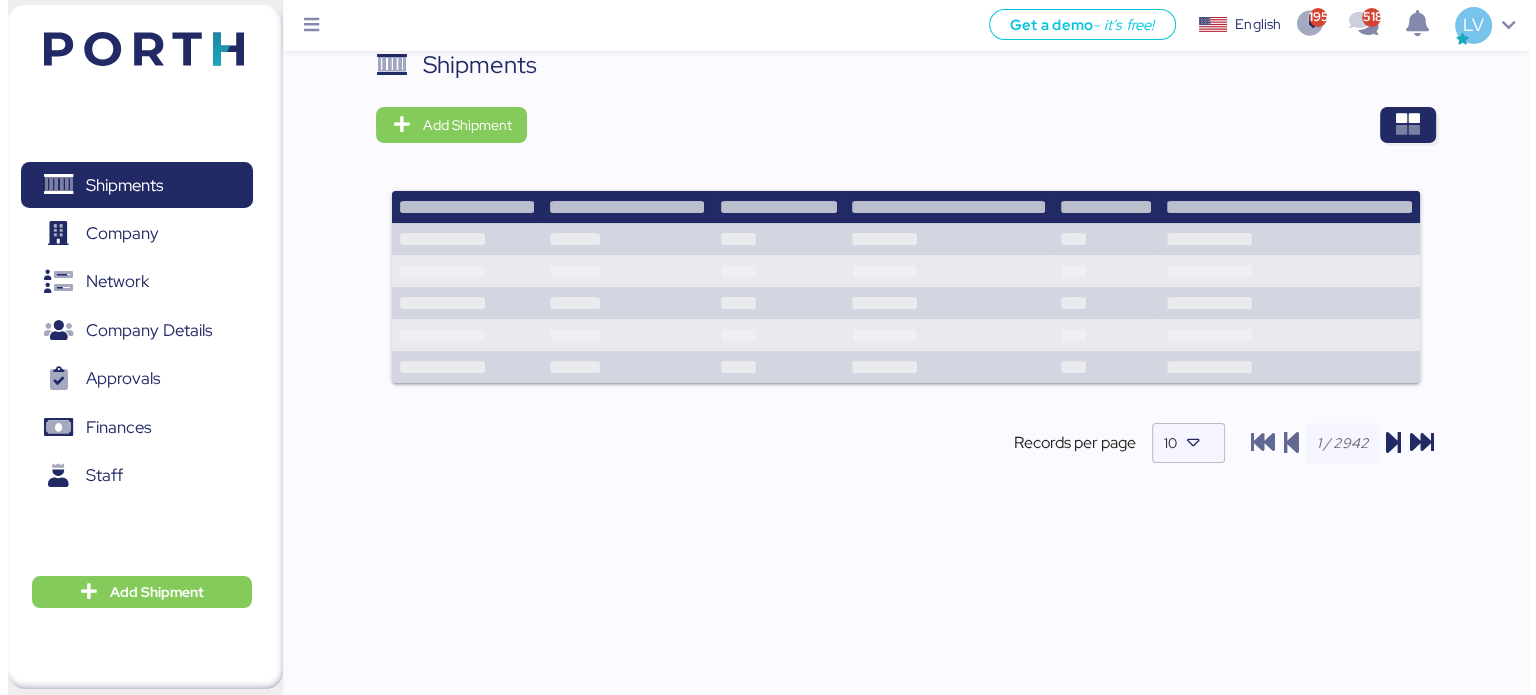 scroll, scrollTop: 0, scrollLeft: 0, axis: both 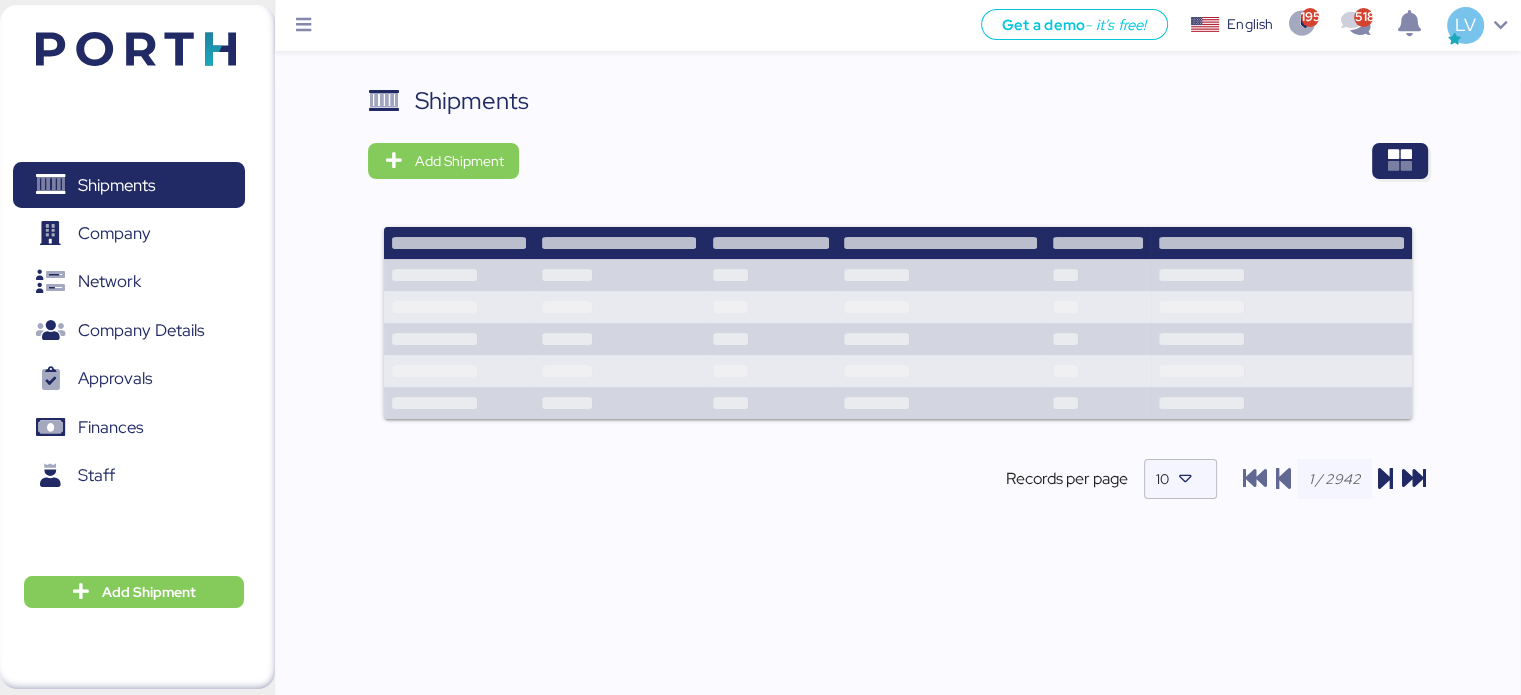 click at bounding box center [980, 161] 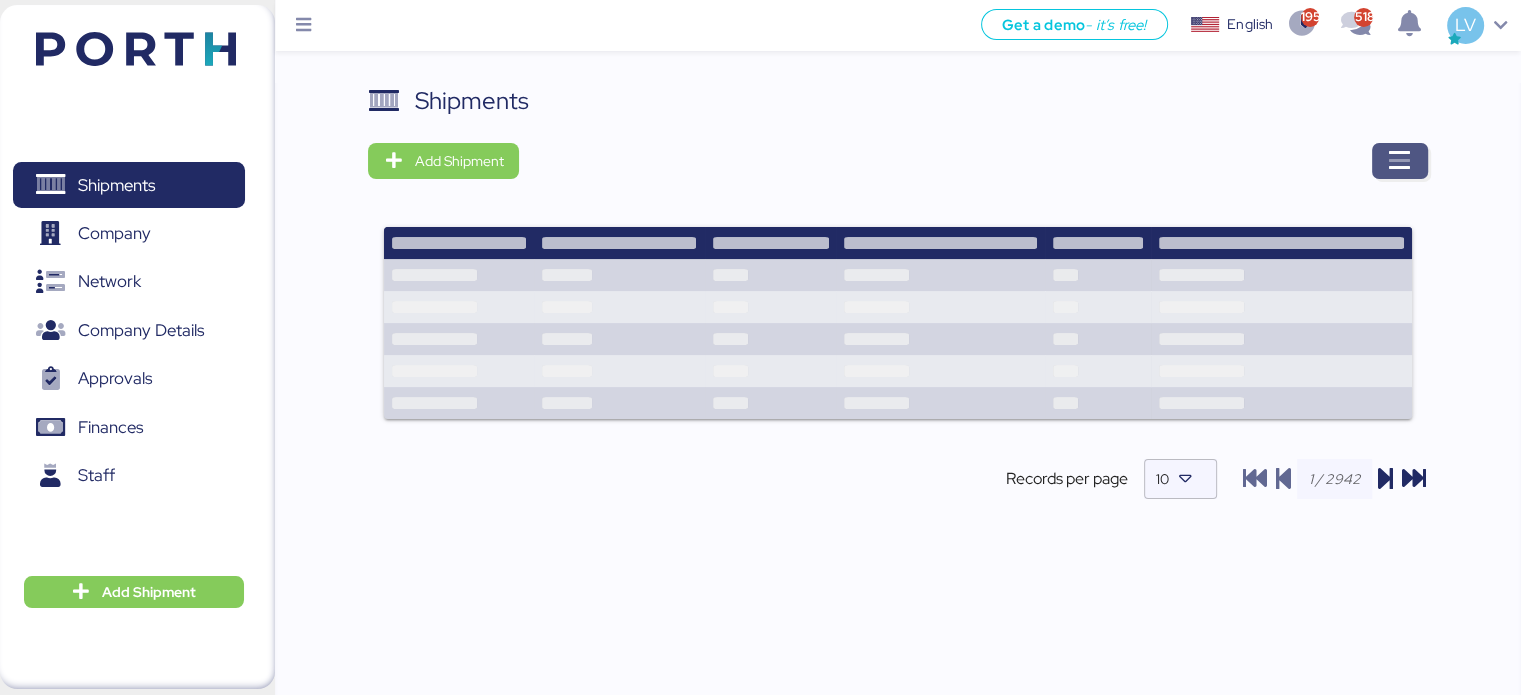 click at bounding box center (1400, 161) 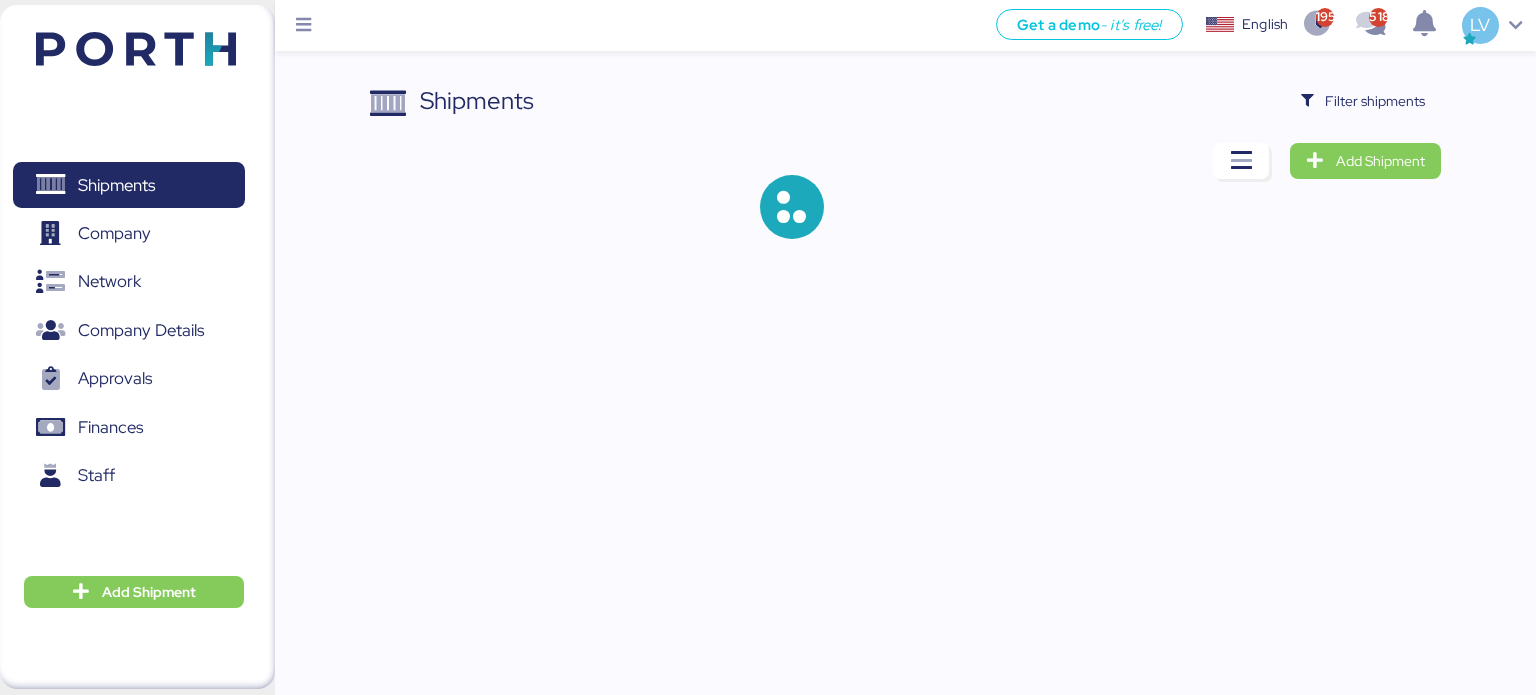 click on "Shipments   Filter shipments     Add Shipment" at bounding box center (768, 135) 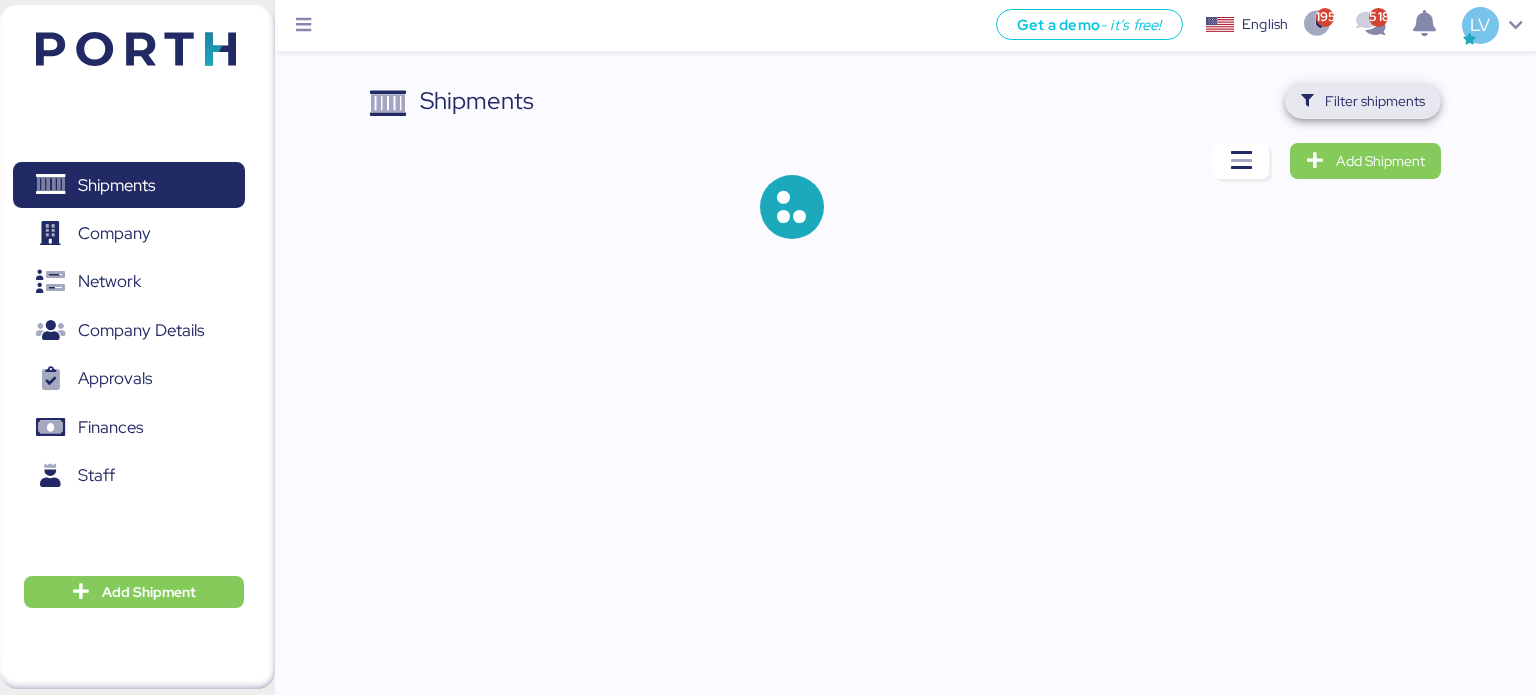 click on "Filter shipments" at bounding box center [1375, 101] 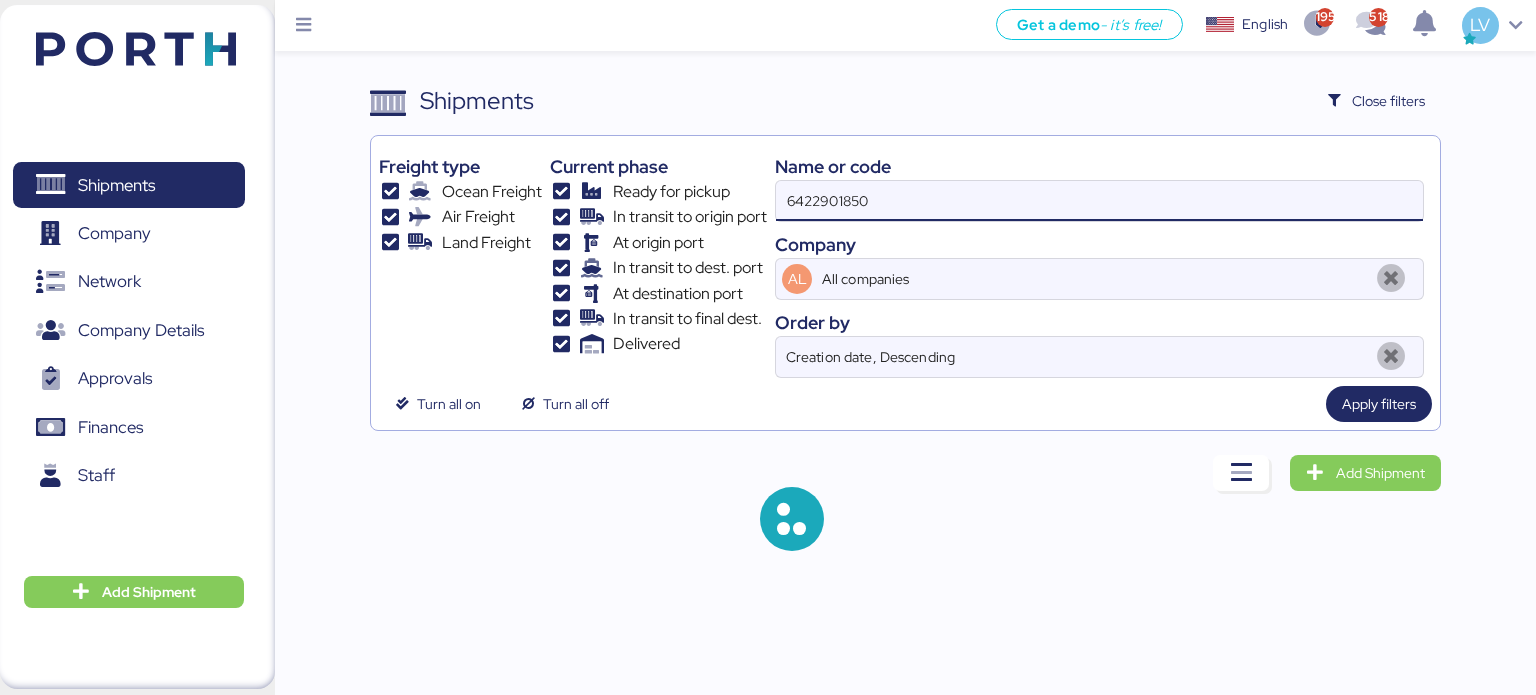 click on "6422901850" at bounding box center (1099, 201) 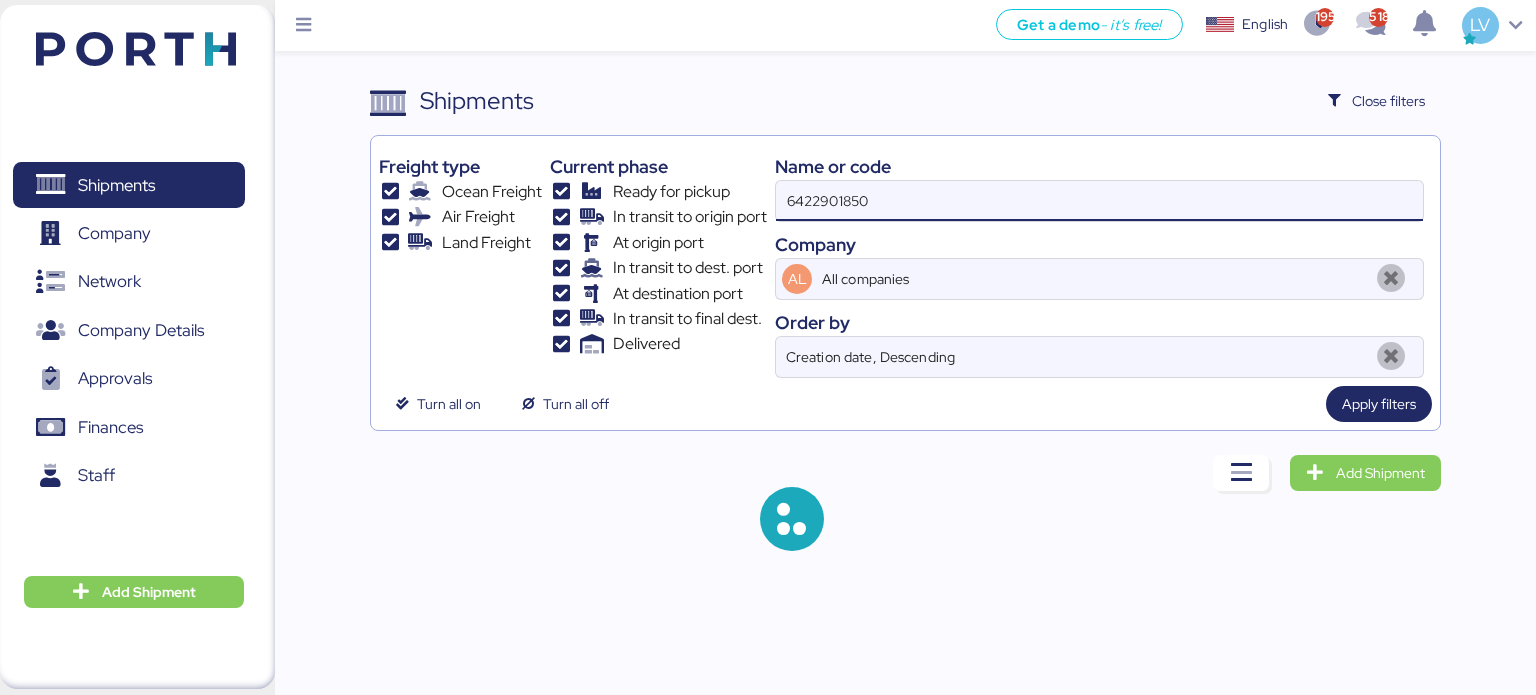 click on "6422901850" at bounding box center (1099, 201) 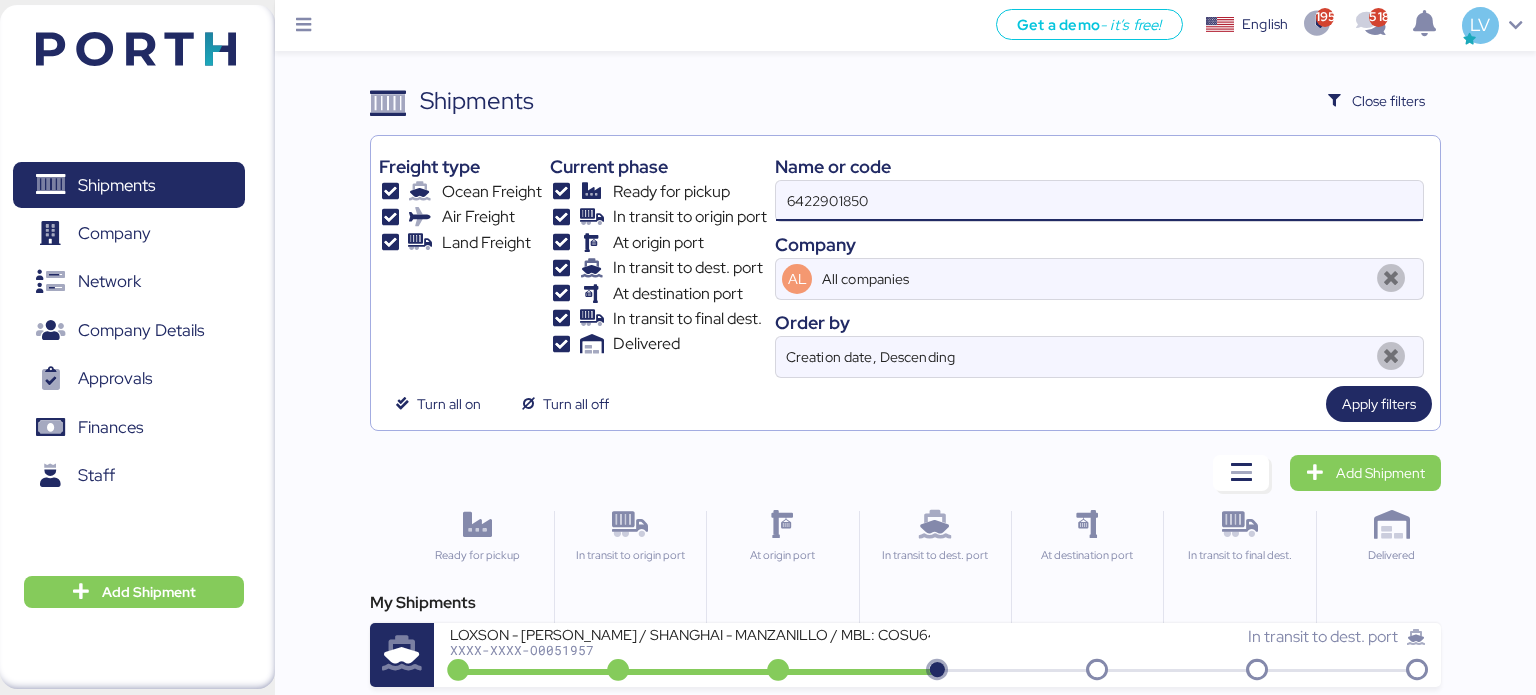 click on "6422901850" at bounding box center [1099, 201] 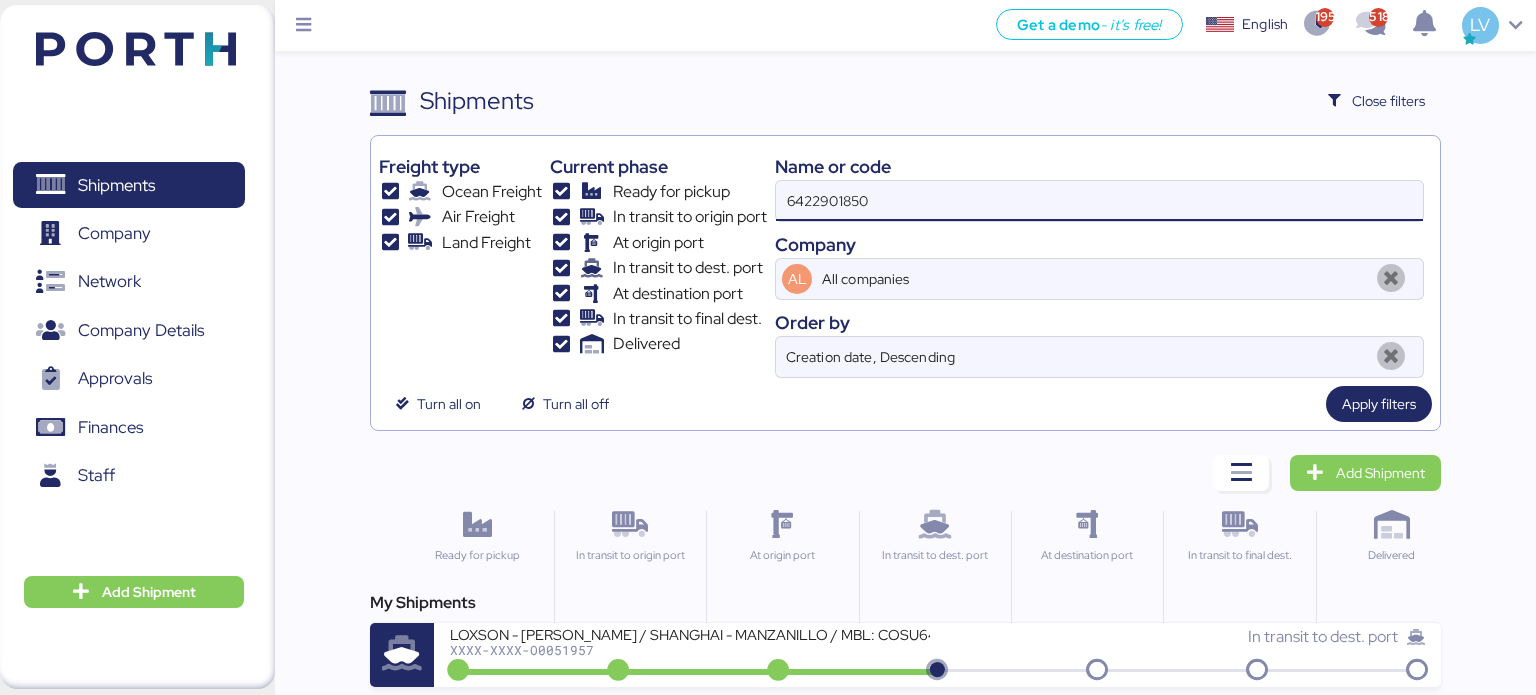 click on "6422901850" at bounding box center (1099, 201) 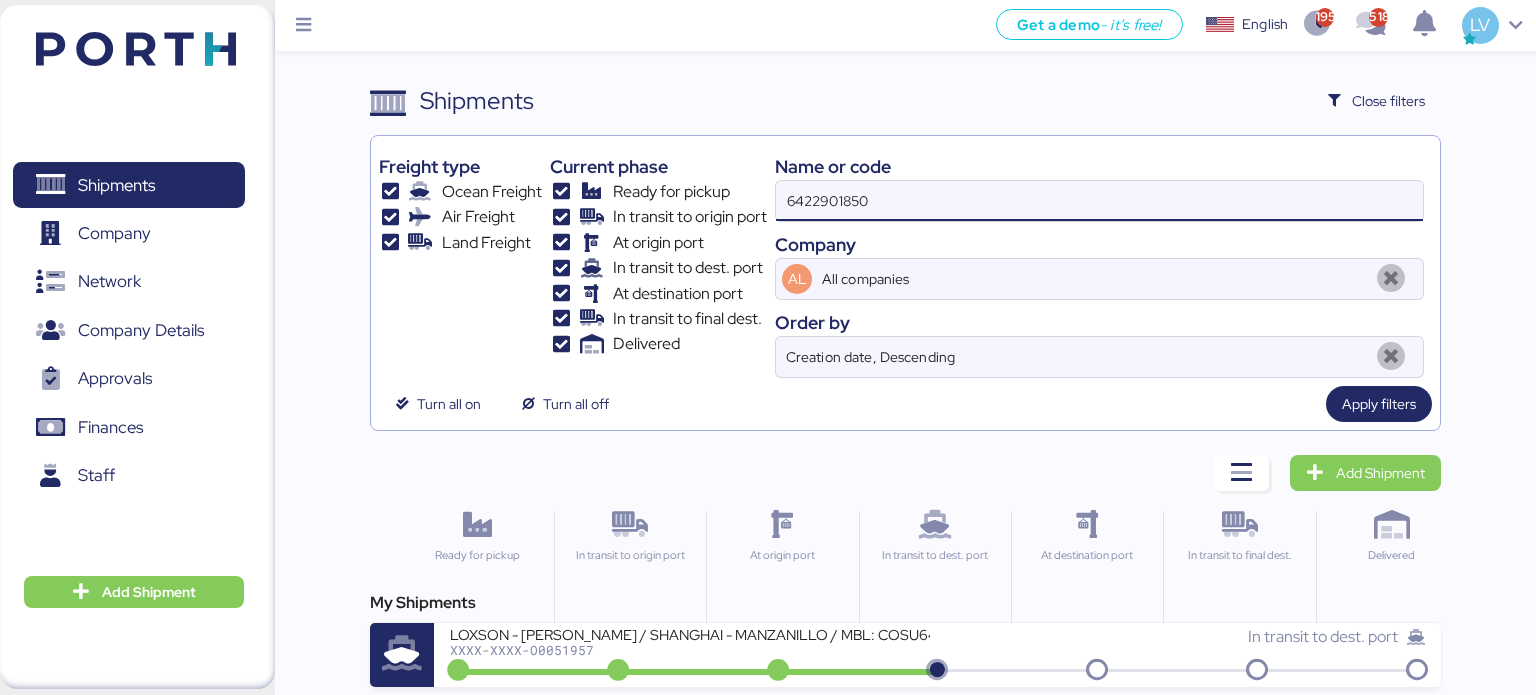 click on "6422901850" at bounding box center (1099, 201) 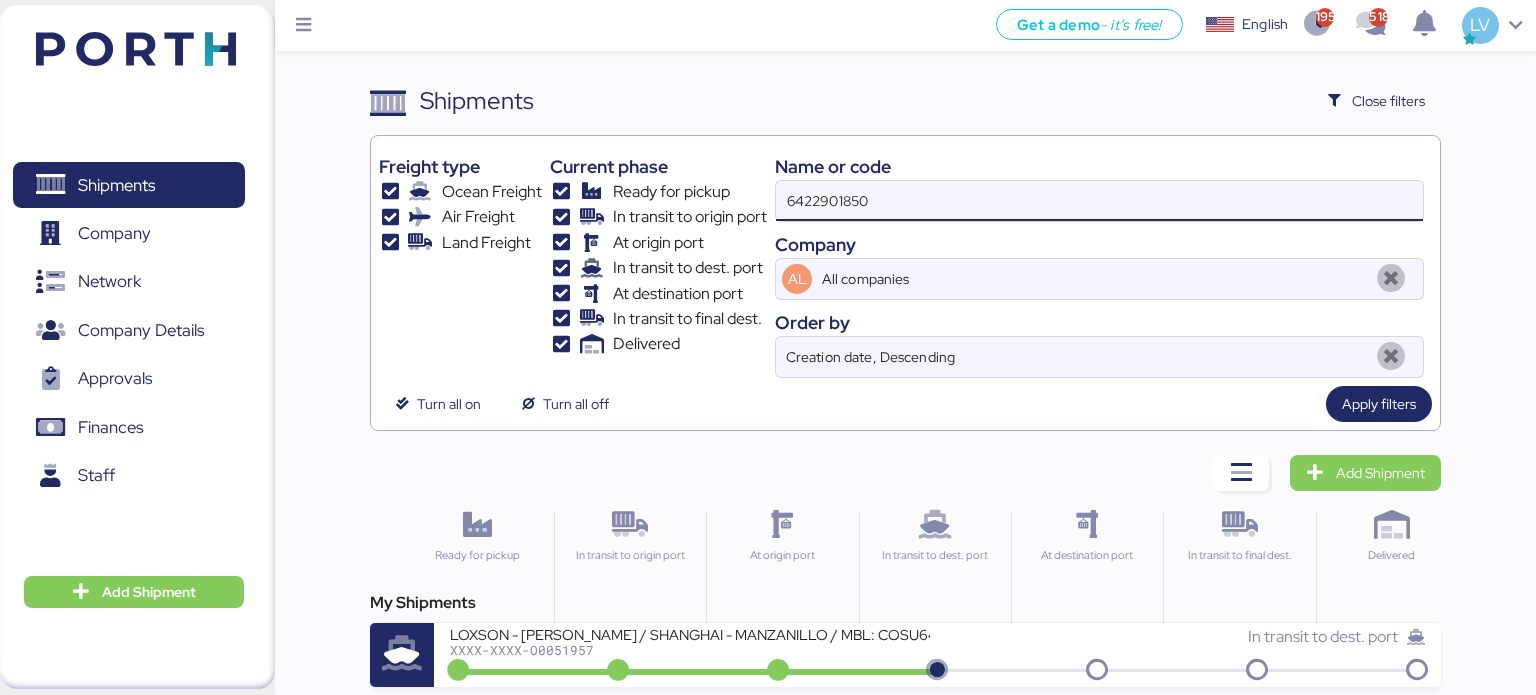 click on "6422901850" at bounding box center [1099, 201] 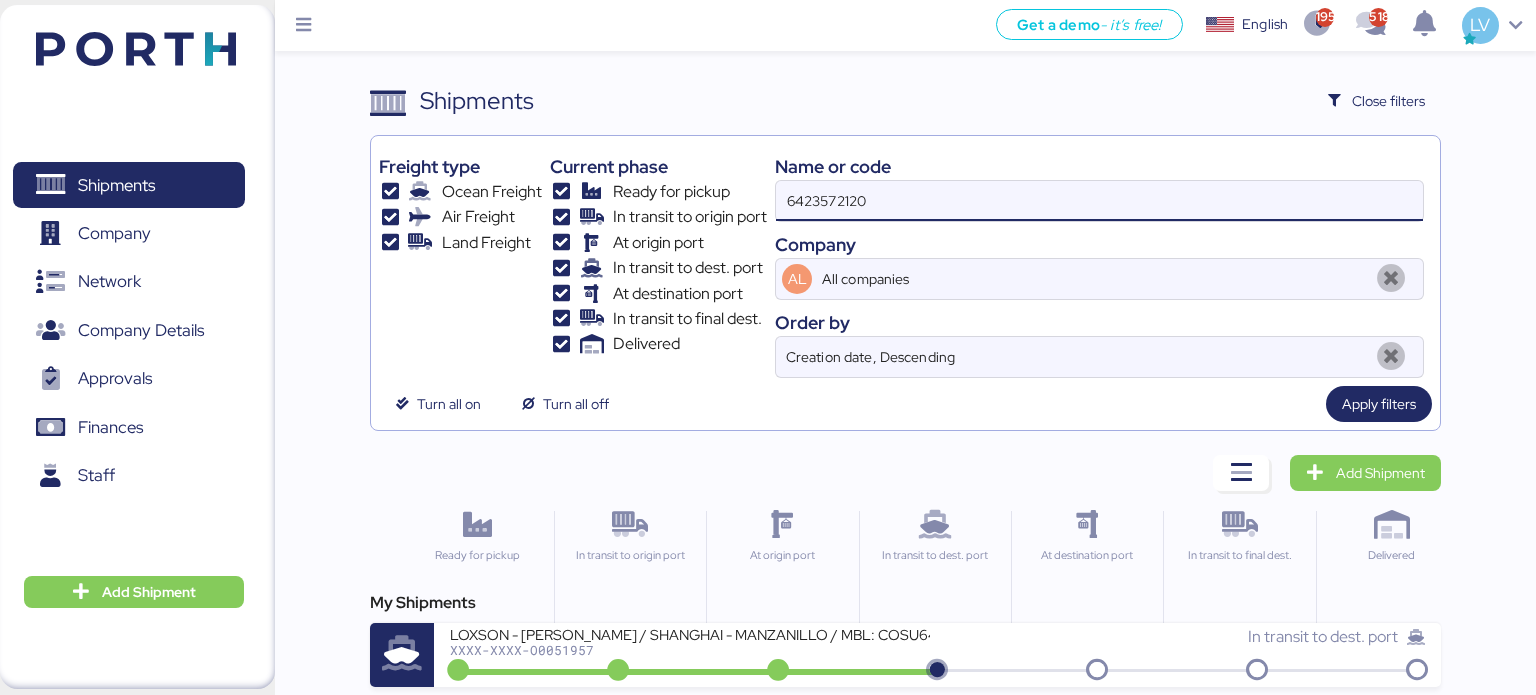 type on "6423572120" 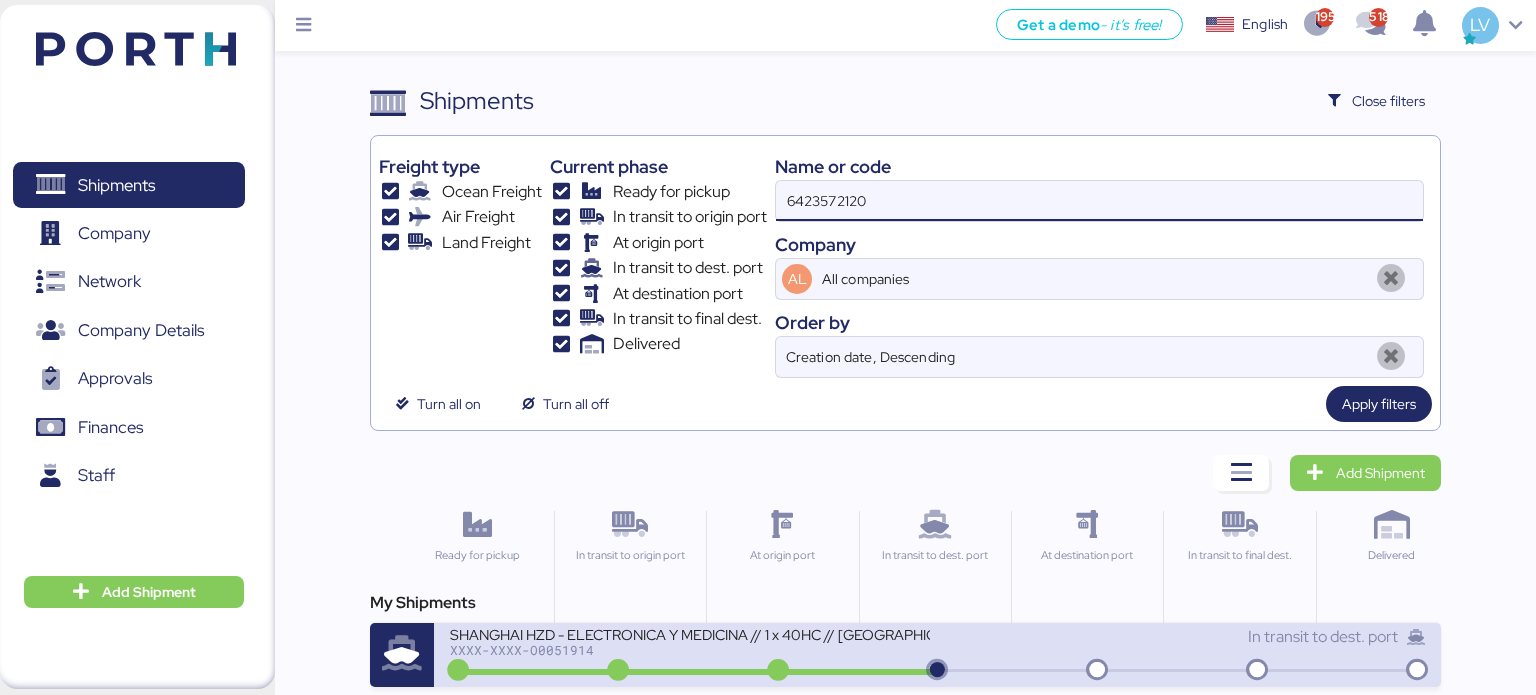 click on "XXXX-XXXX-O0051914" at bounding box center [690, 650] 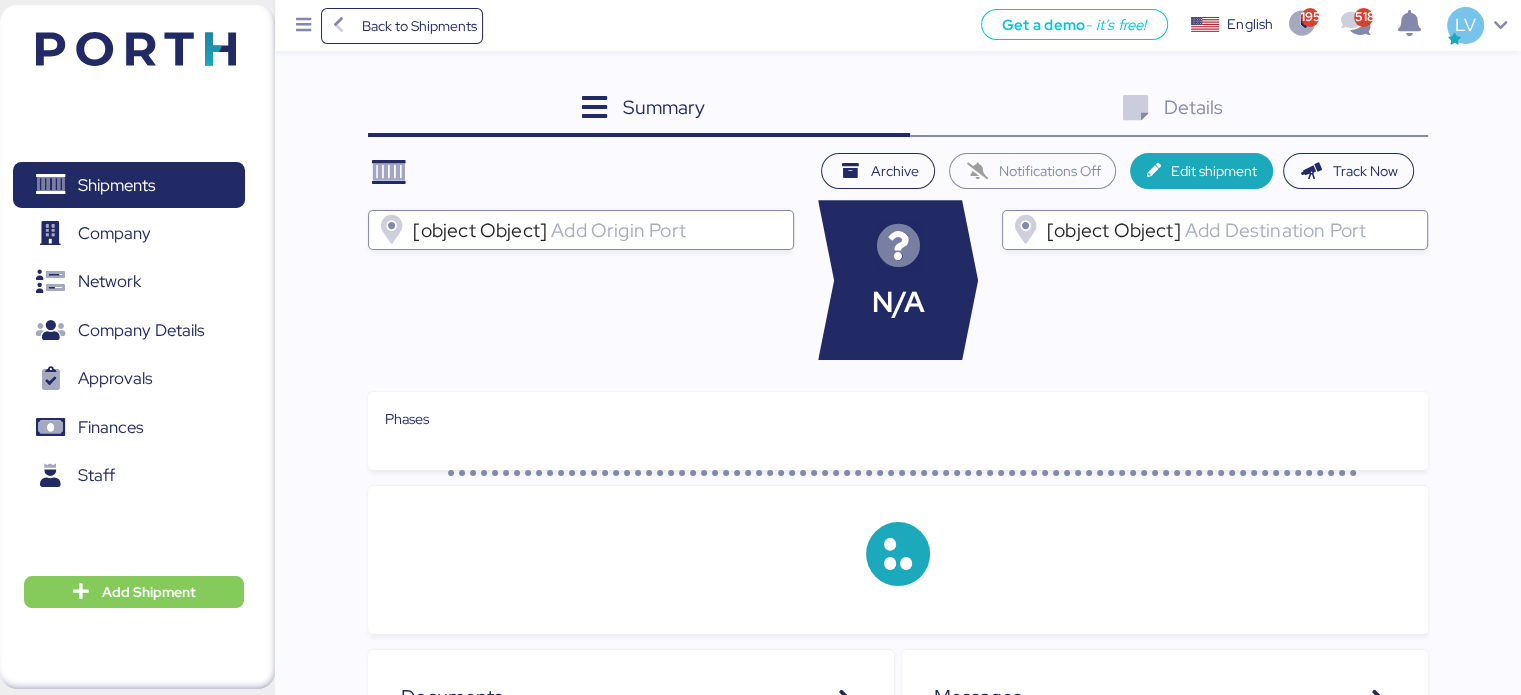 click on "Details 0" at bounding box center (1169, 110) 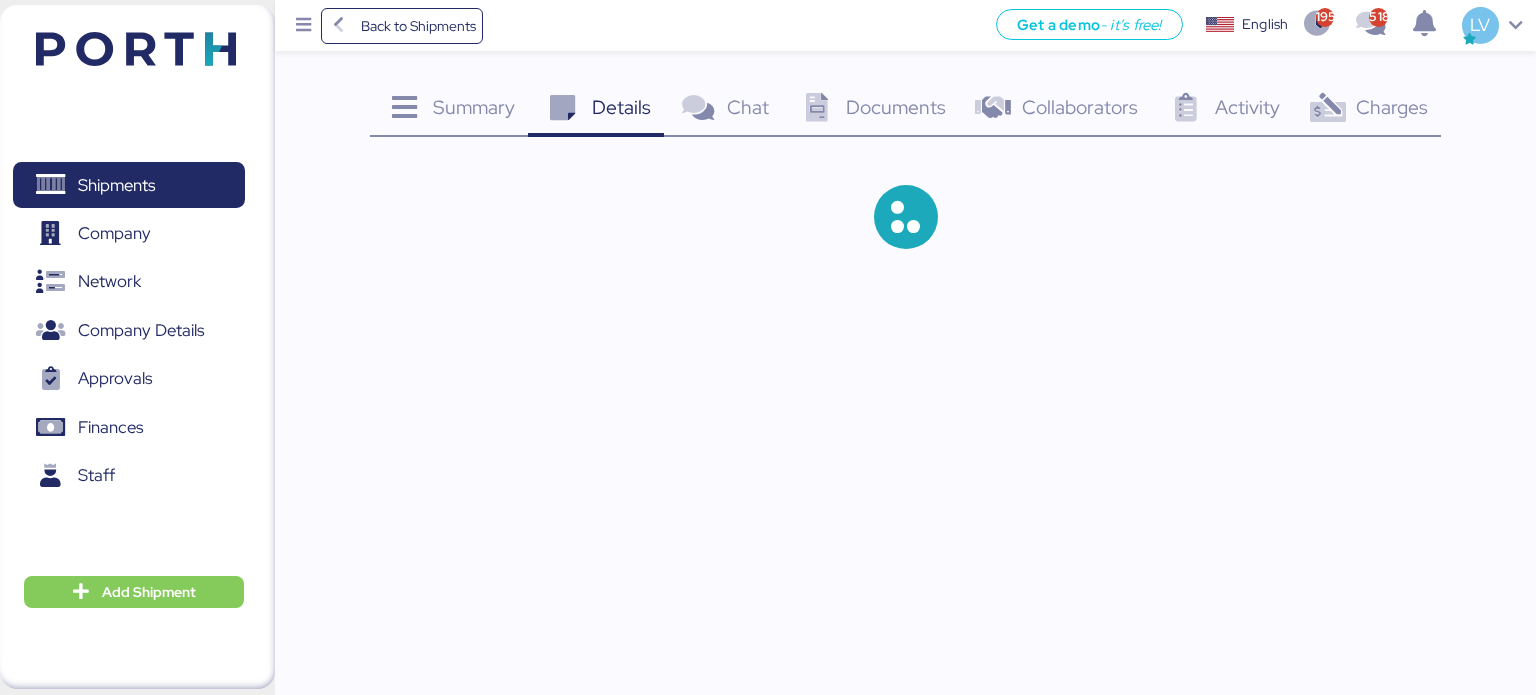 click on "Charges" at bounding box center (1392, 107) 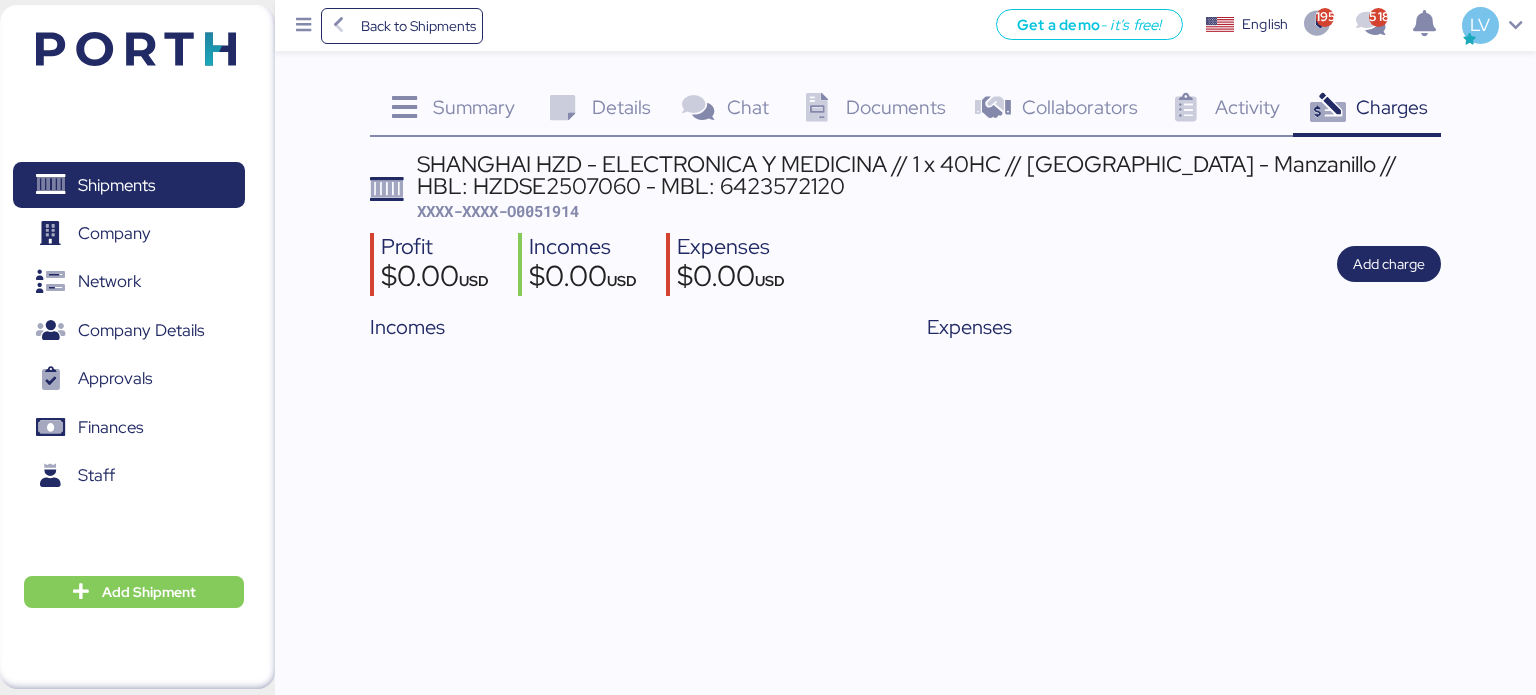 click on "Charges" at bounding box center (1392, 107) 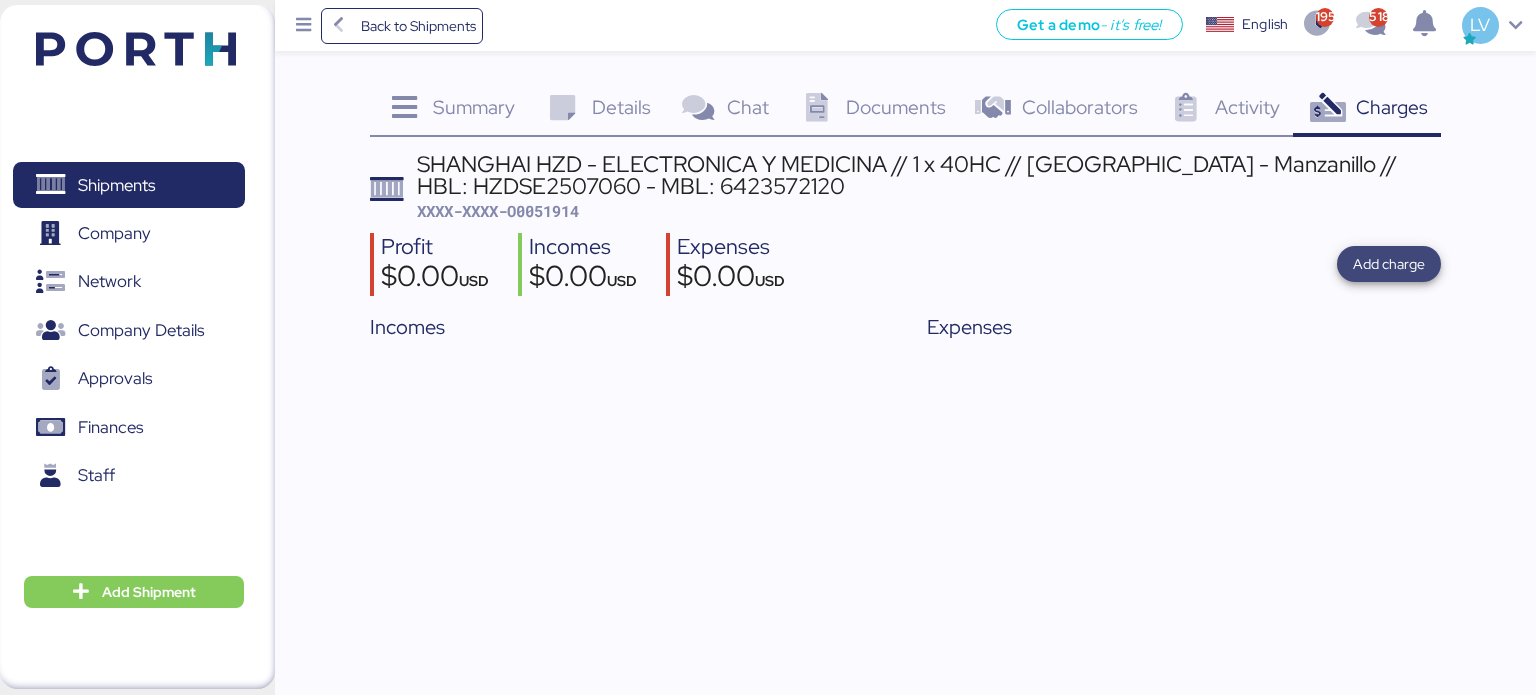 click on "Add charge" at bounding box center [1389, 264] 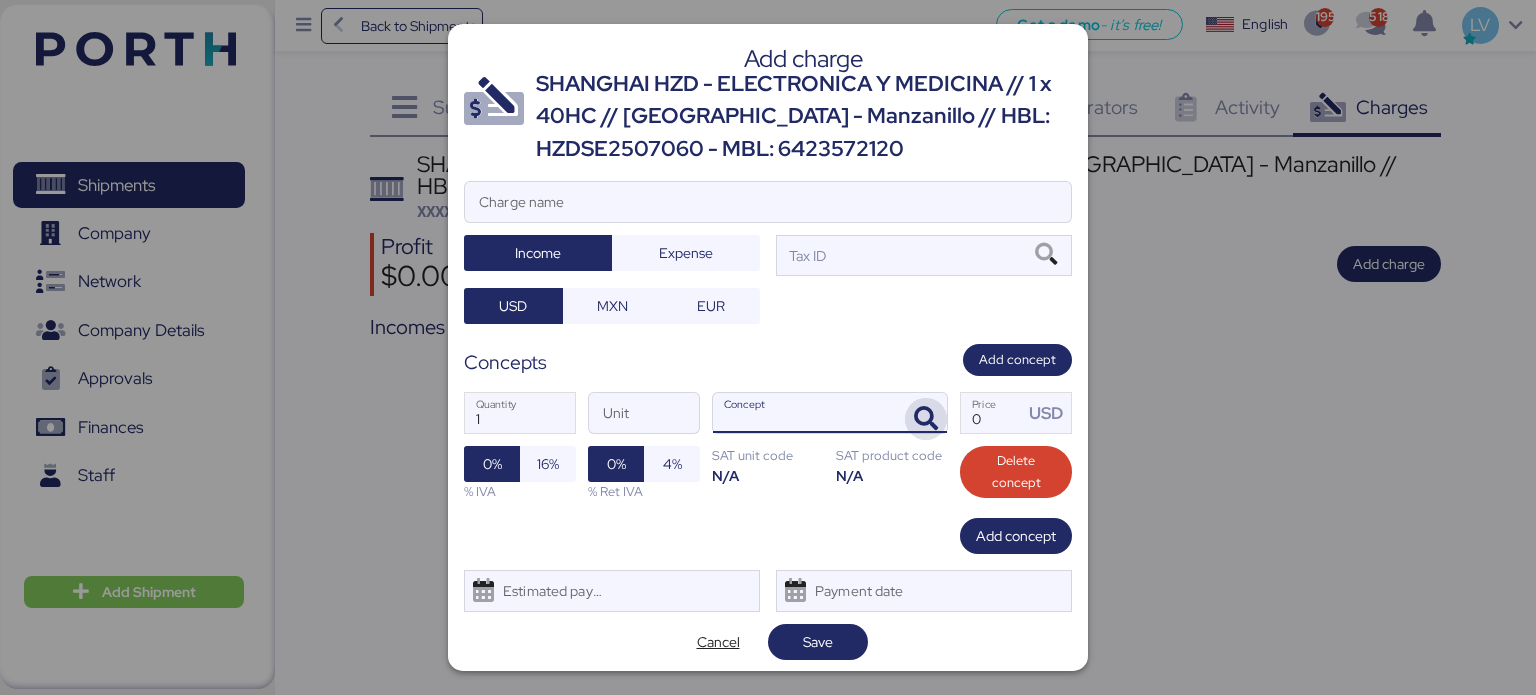 click at bounding box center [926, 419] 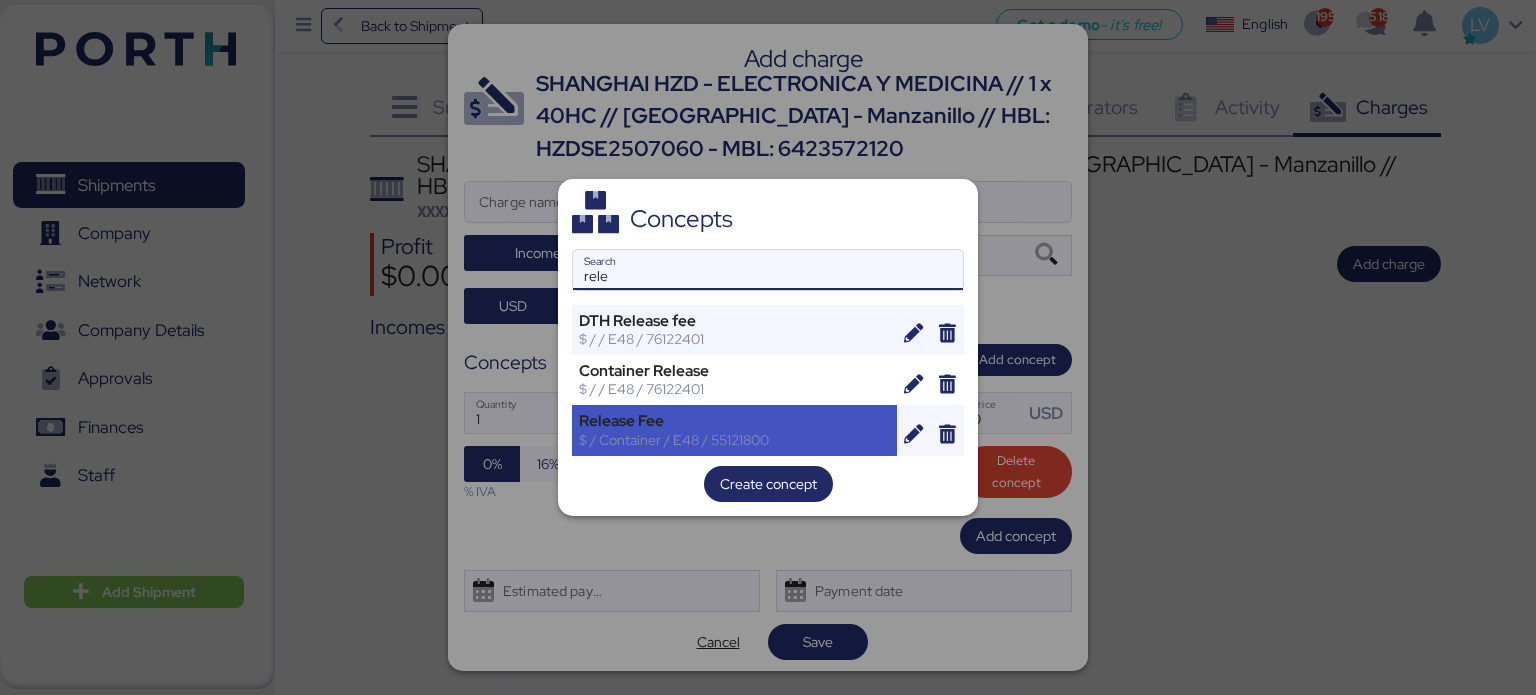 type on "rele" 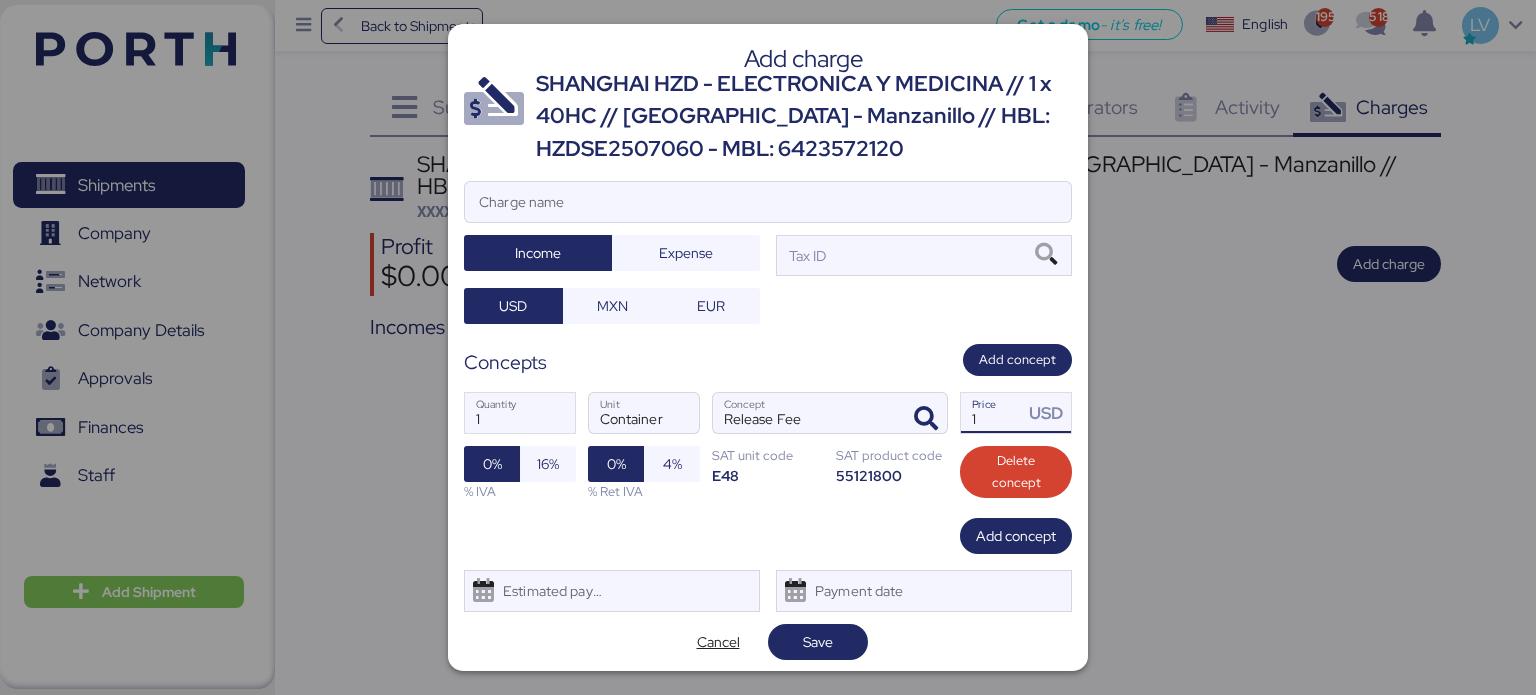 click on "1" at bounding box center [992, 413] 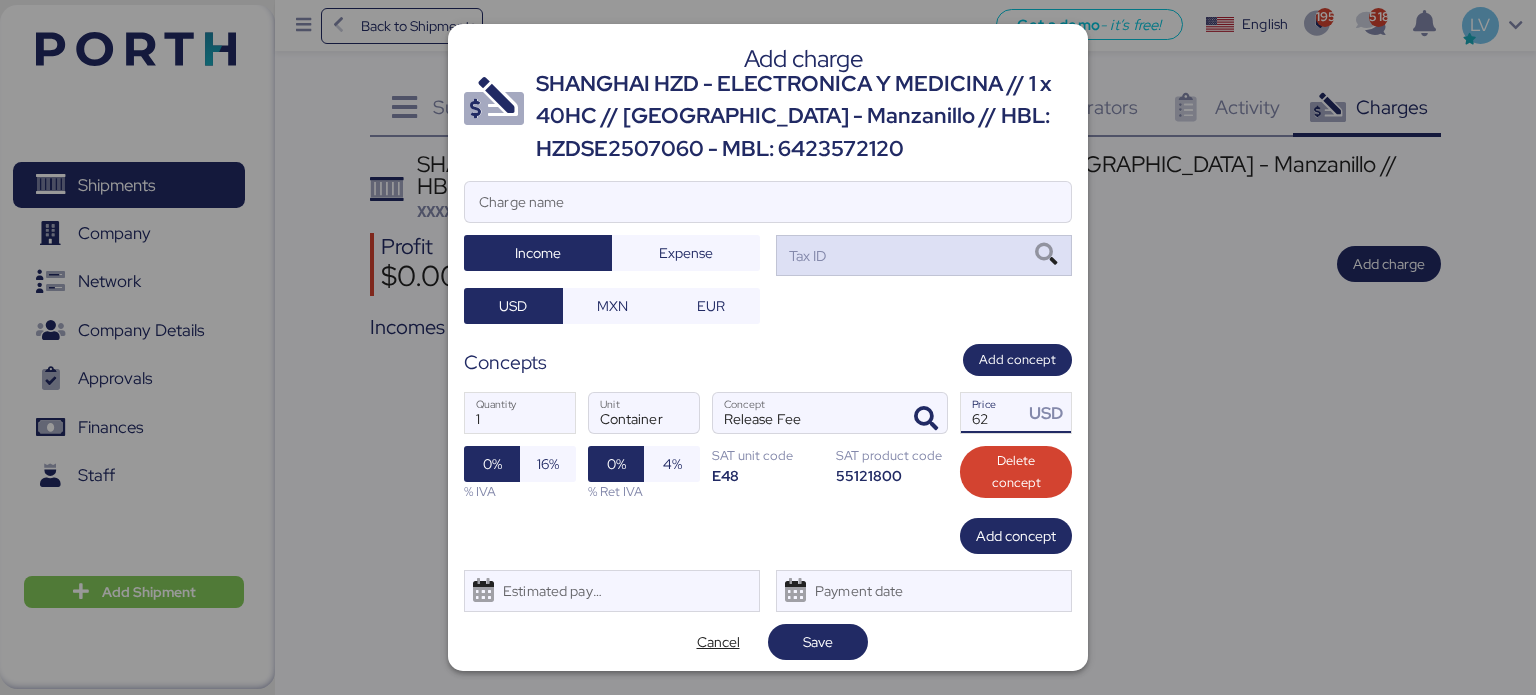 type on "62" 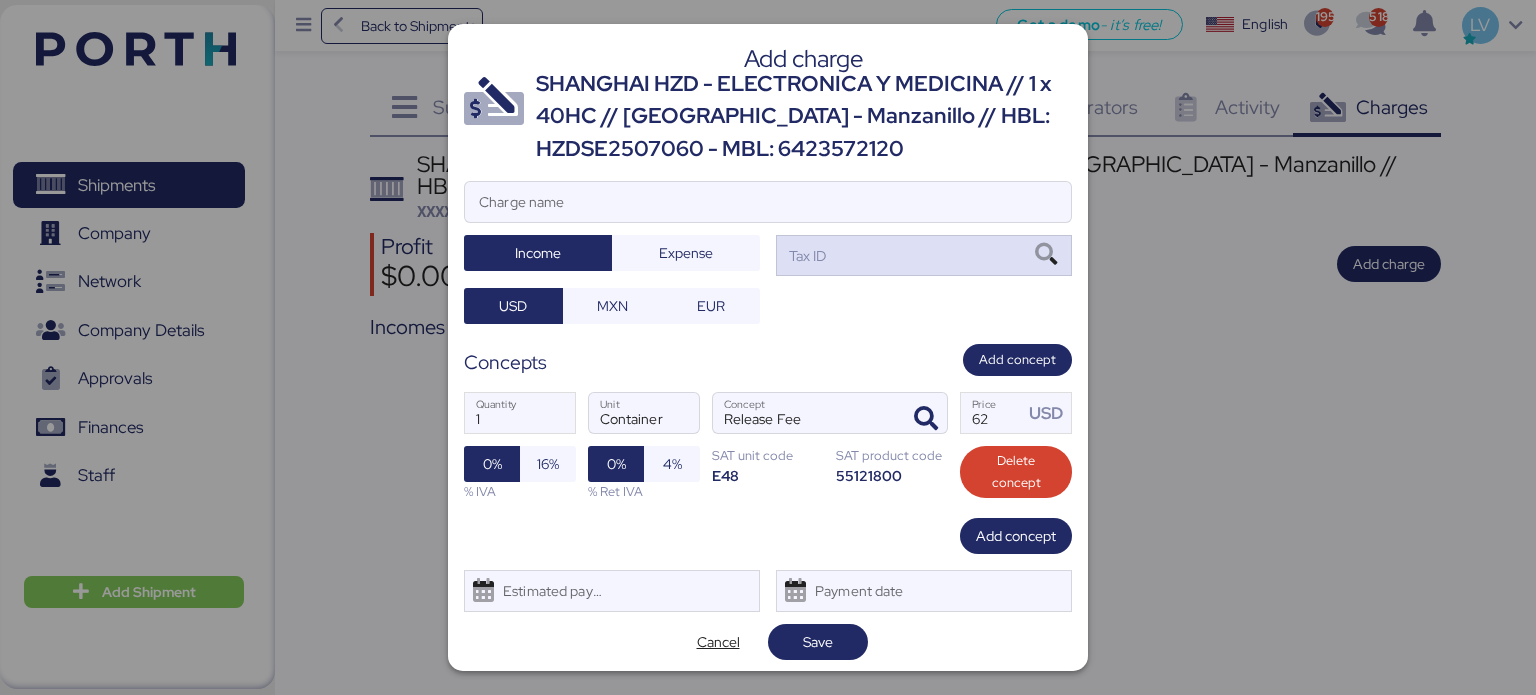click on "Tax ID" at bounding box center (805, 256) 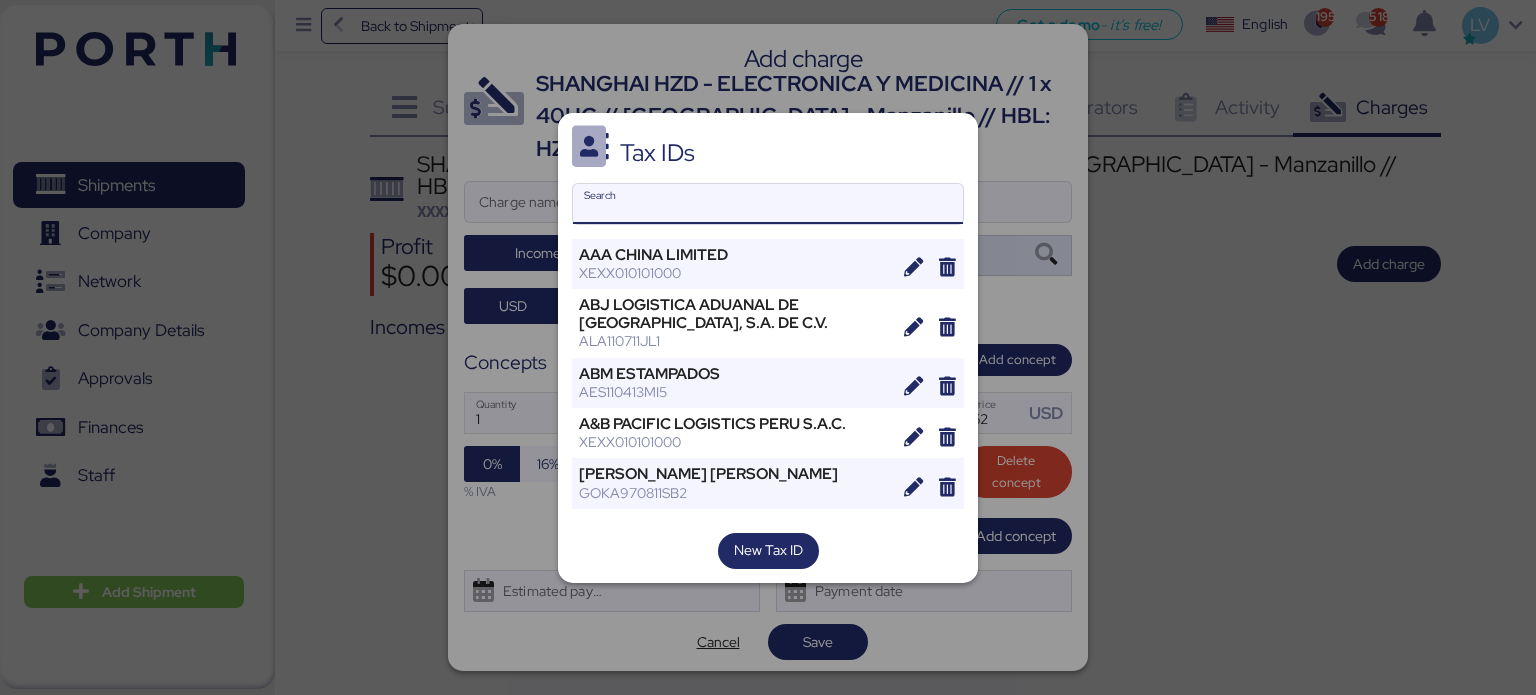 click on "Search" at bounding box center [768, 204] 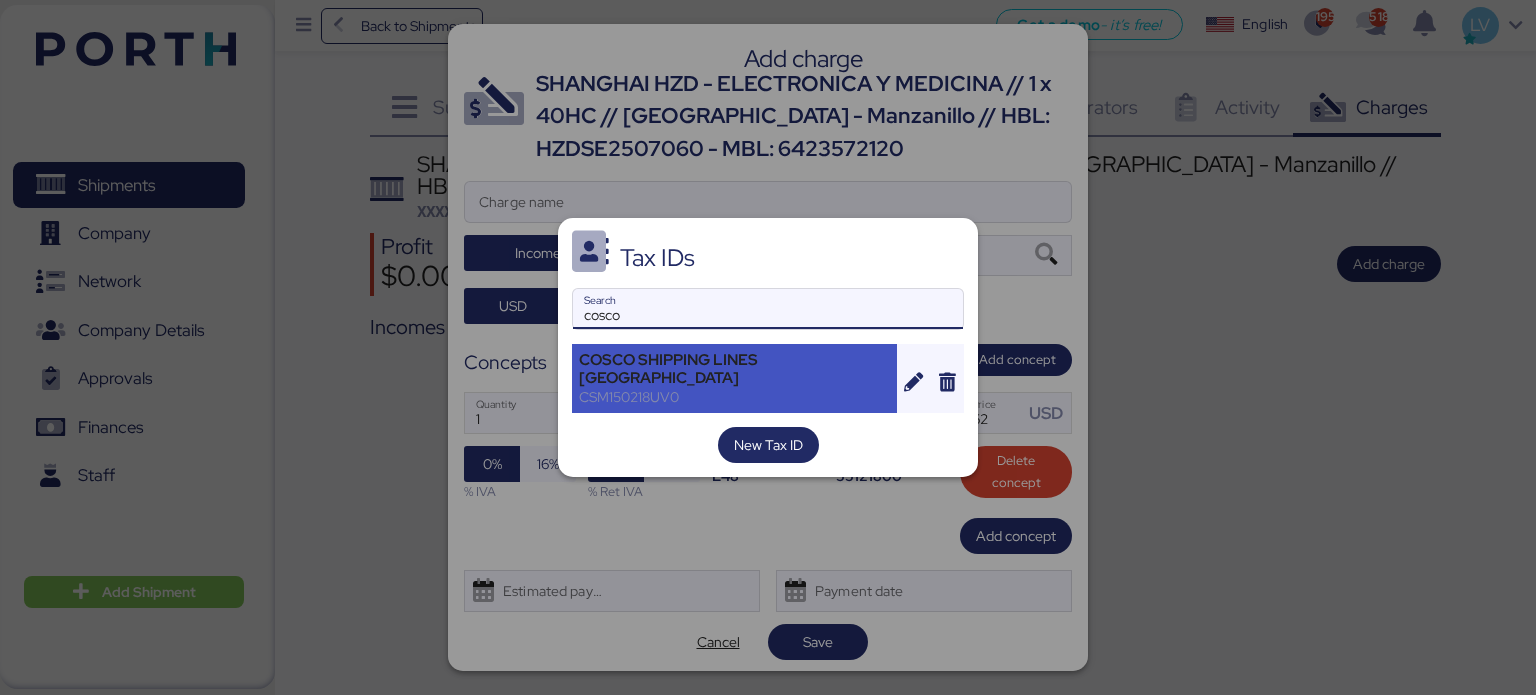 type on "cosco" 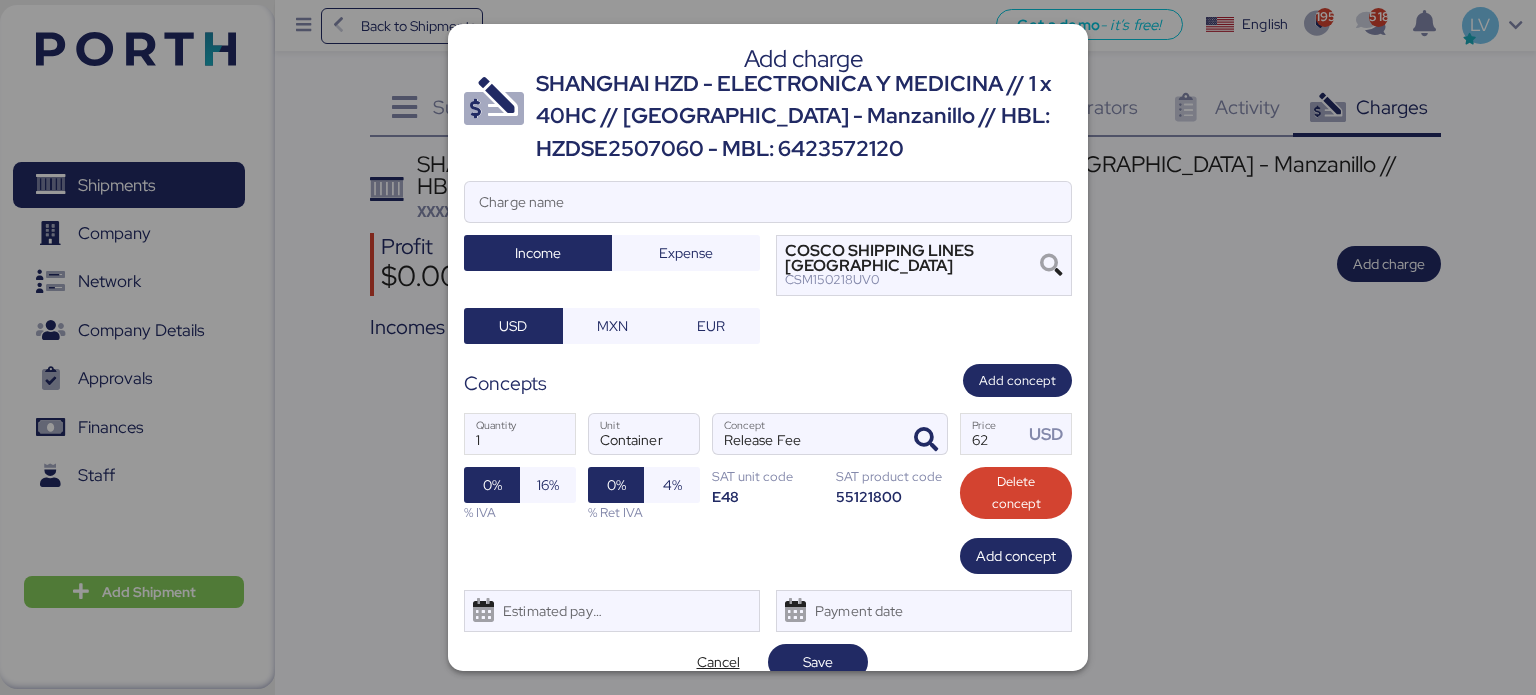 click on "Add charge SHANGHAI HZD - ELECTRONICA Y MEDICINA // 1 x 40HC // [GEOGRAPHIC_DATA] - Manzanillo // HBL: HZDSE2507060 - MBL: 6423572120 Charge name Income Expense COSCO SHIPPING LINES [GEOGRAPHIC_DATA] CSM150218UV0   USD MXN EUR Concepts Add concept 1 Quantity Container Unit Release Fee Concept   62 Price USD 0% 16% % IVA 0% 4% % Ret IVA SAT unit code E48 SAT product code 55121800 Delete concept Add concept   Estimated payment date   Payment date Cancel Save" at bounding box center [768, 347] 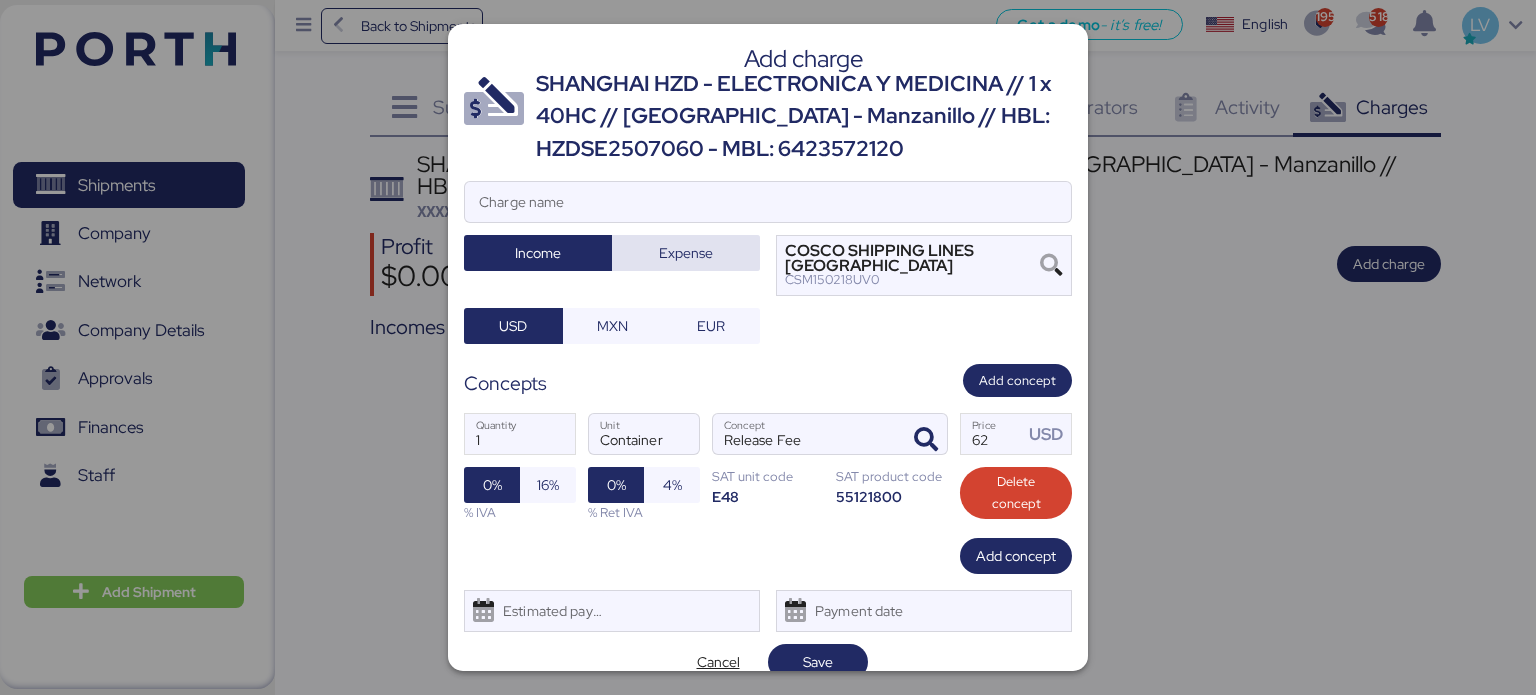 click on "Expense" at bounding box center [686, 253] 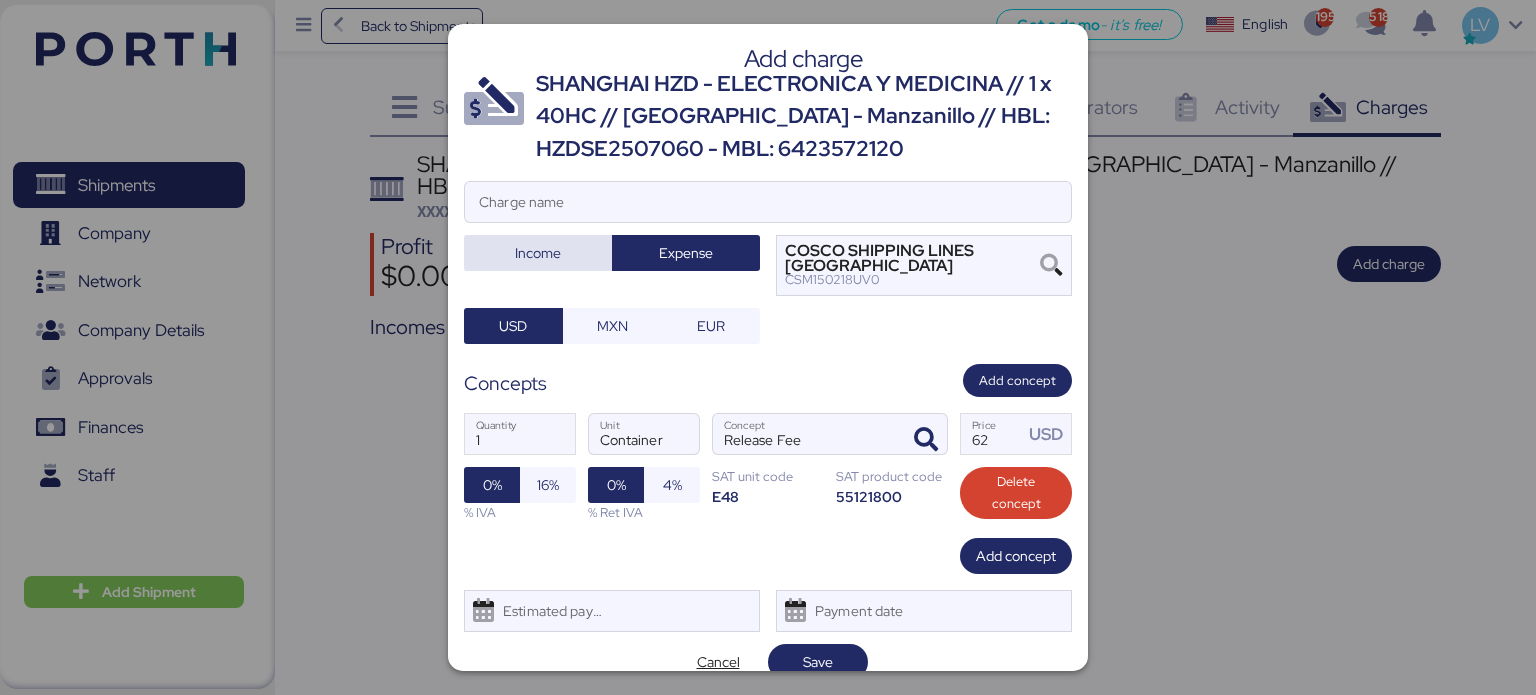 click on "Income" at bounding box center (538, 253) 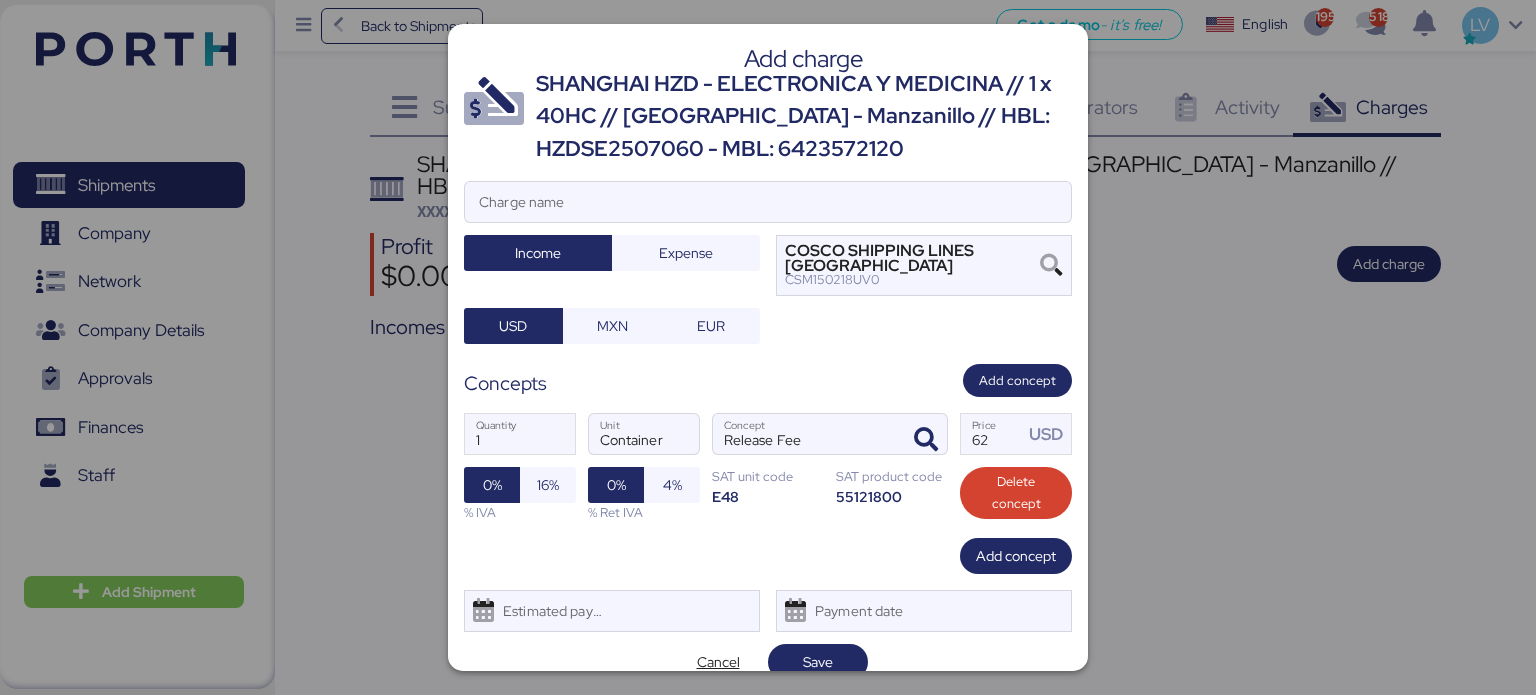 click at bounding box center [768, 232] 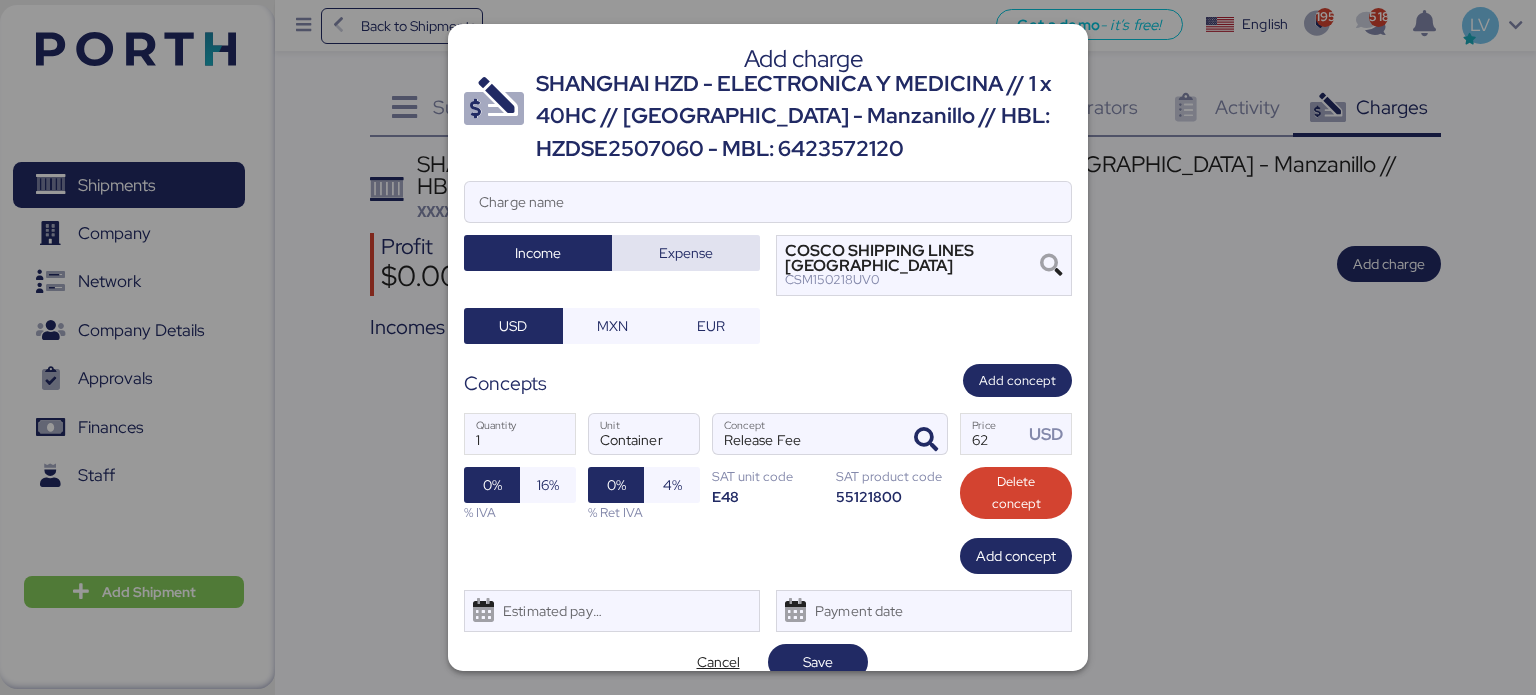 click on "Expense" at bounding box center (686, 253) 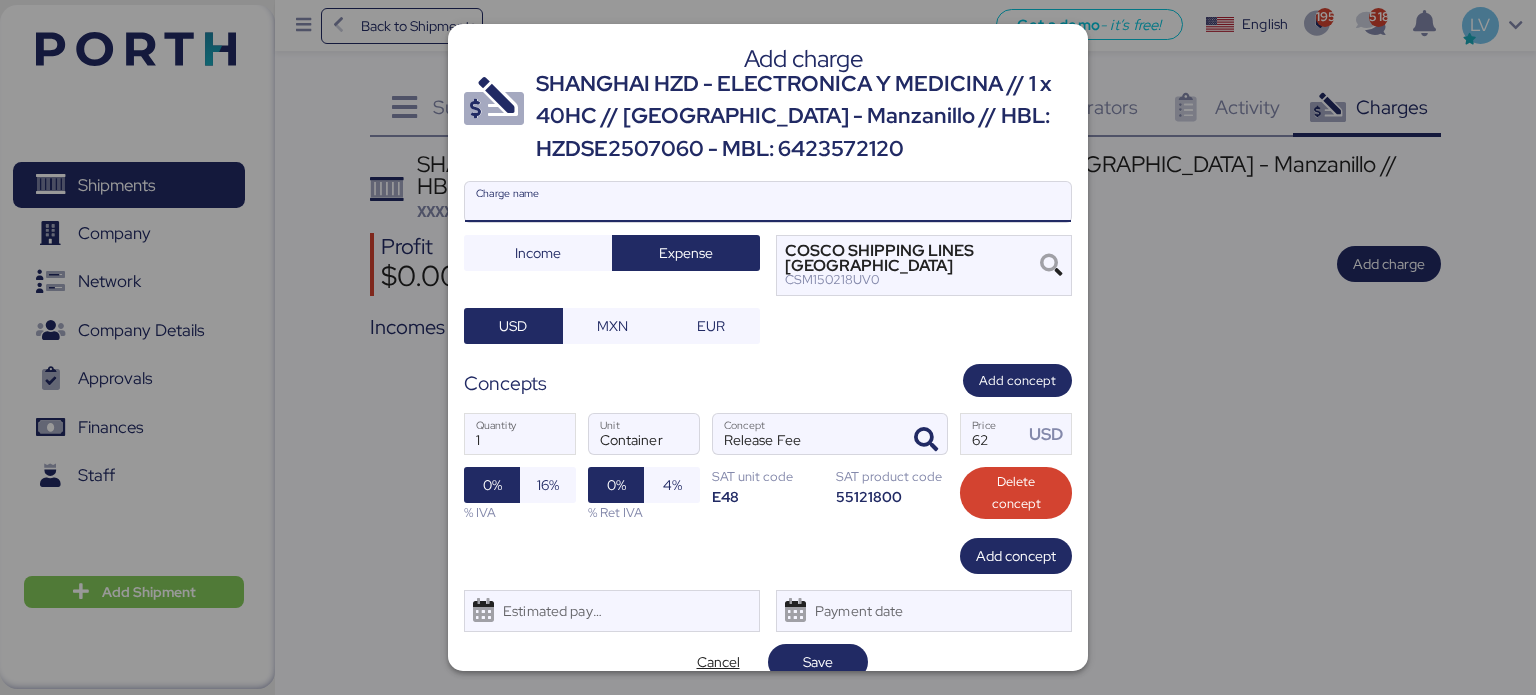 click on "Charge name" at bounding box center (768, 202) 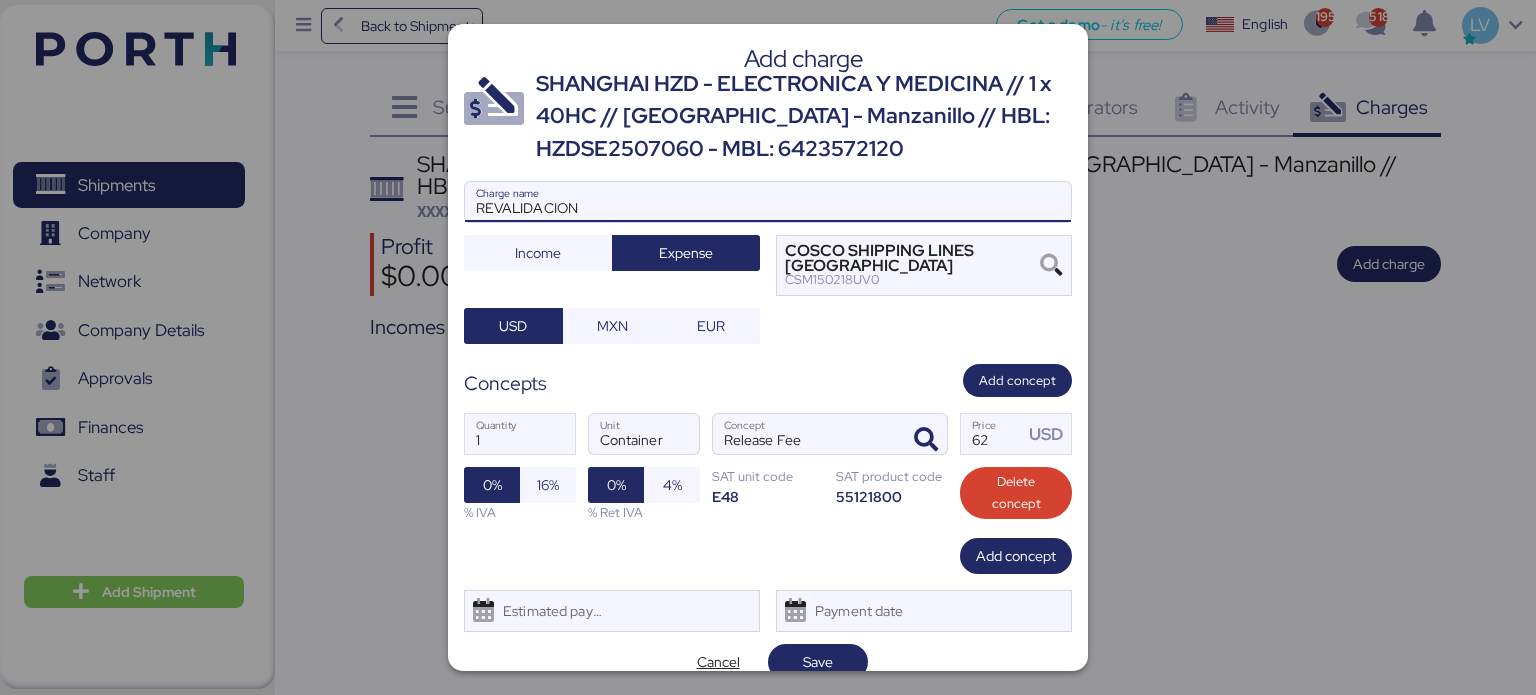 type on "REVALIDACION" 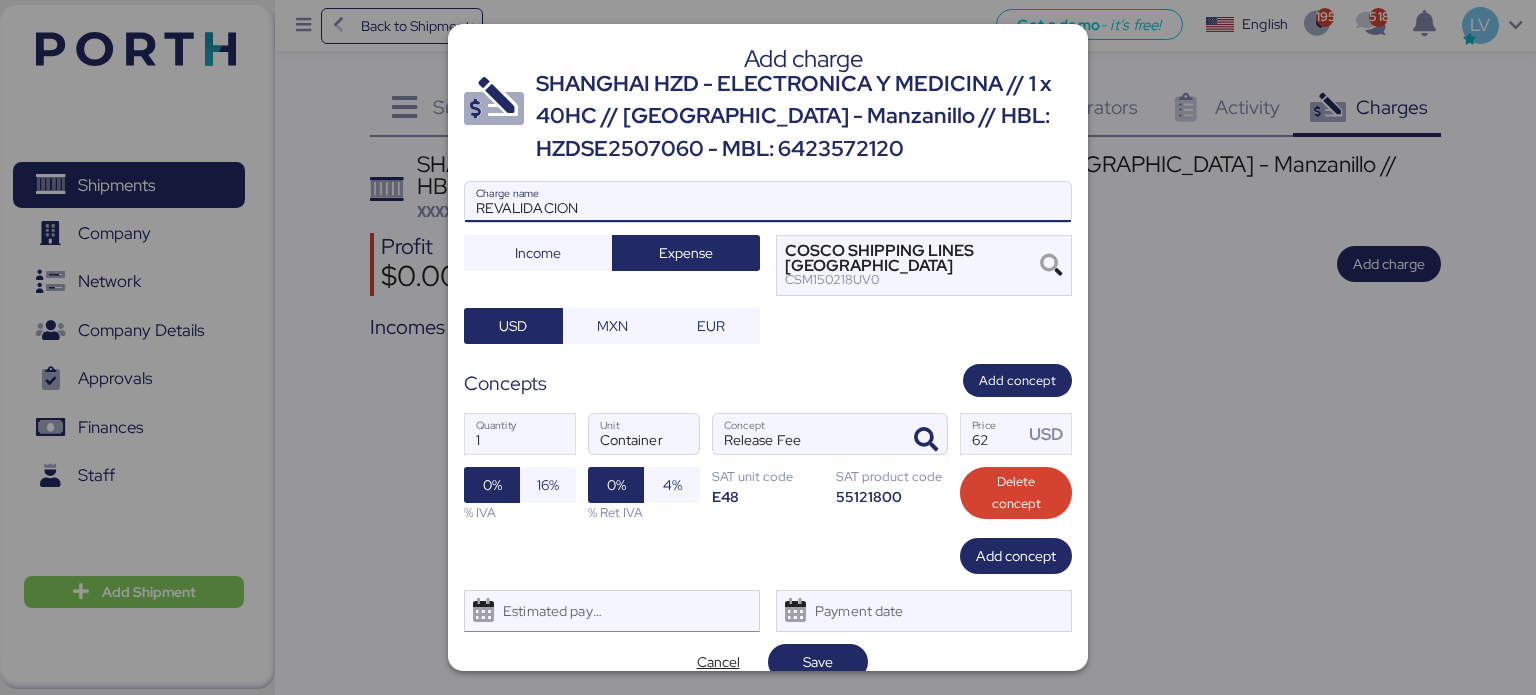 click on "Estimated payment date" at bounding box center [612, 611] 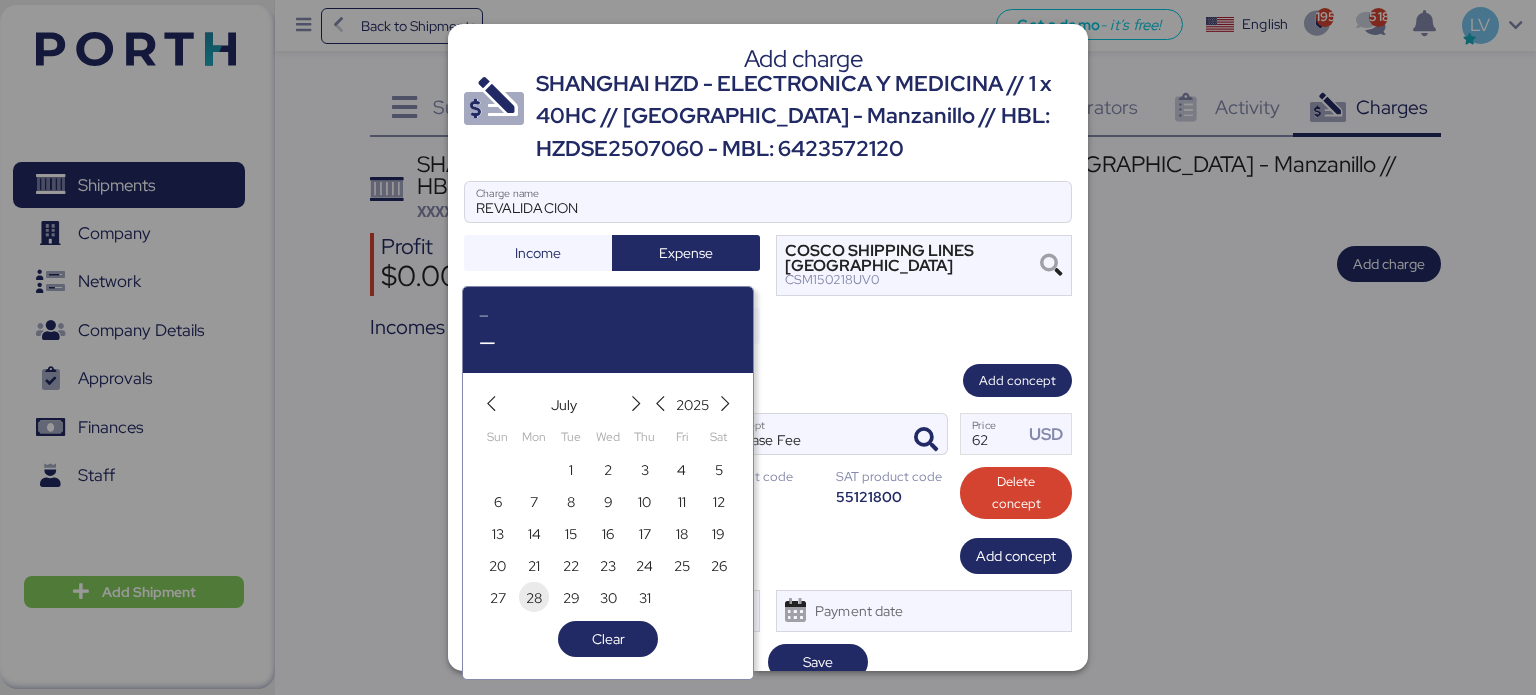 click on "28" at bounding box center (534, 597) 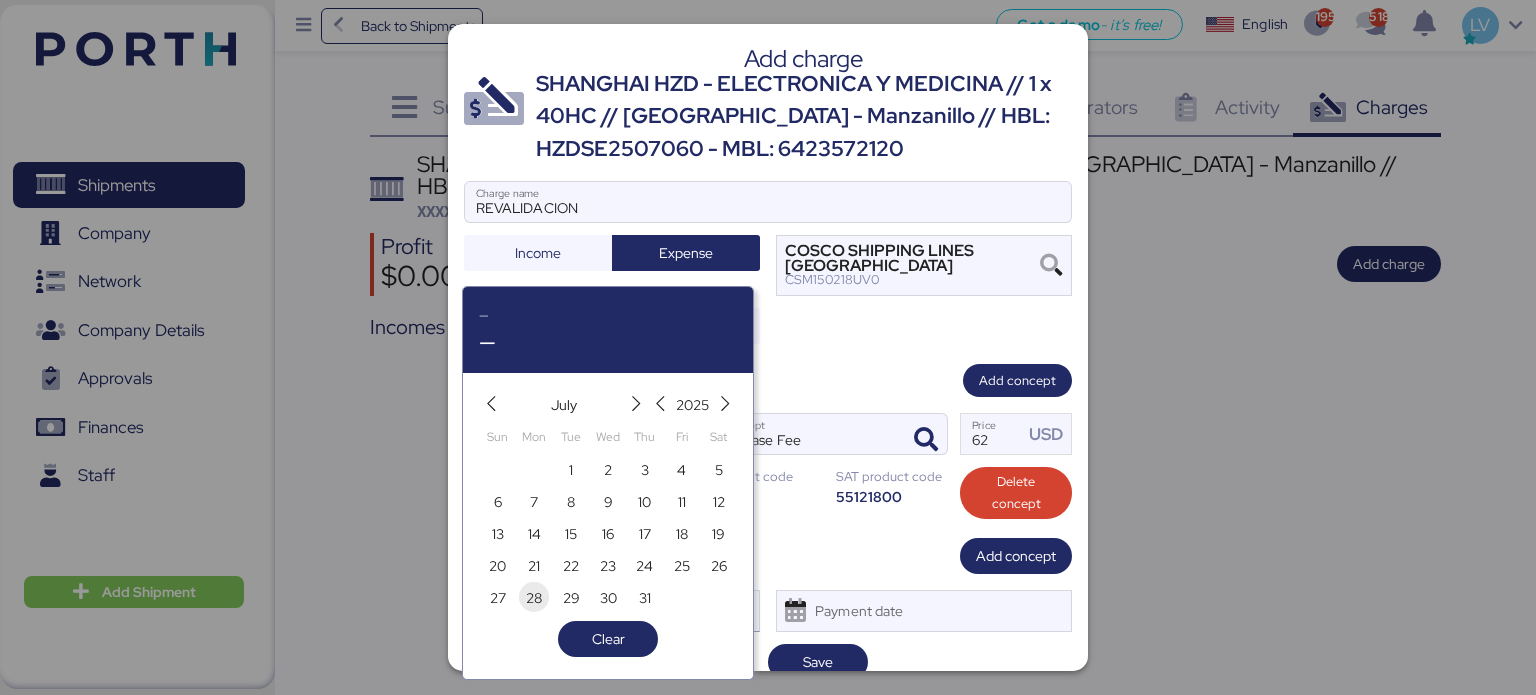 type on "[DATE]" 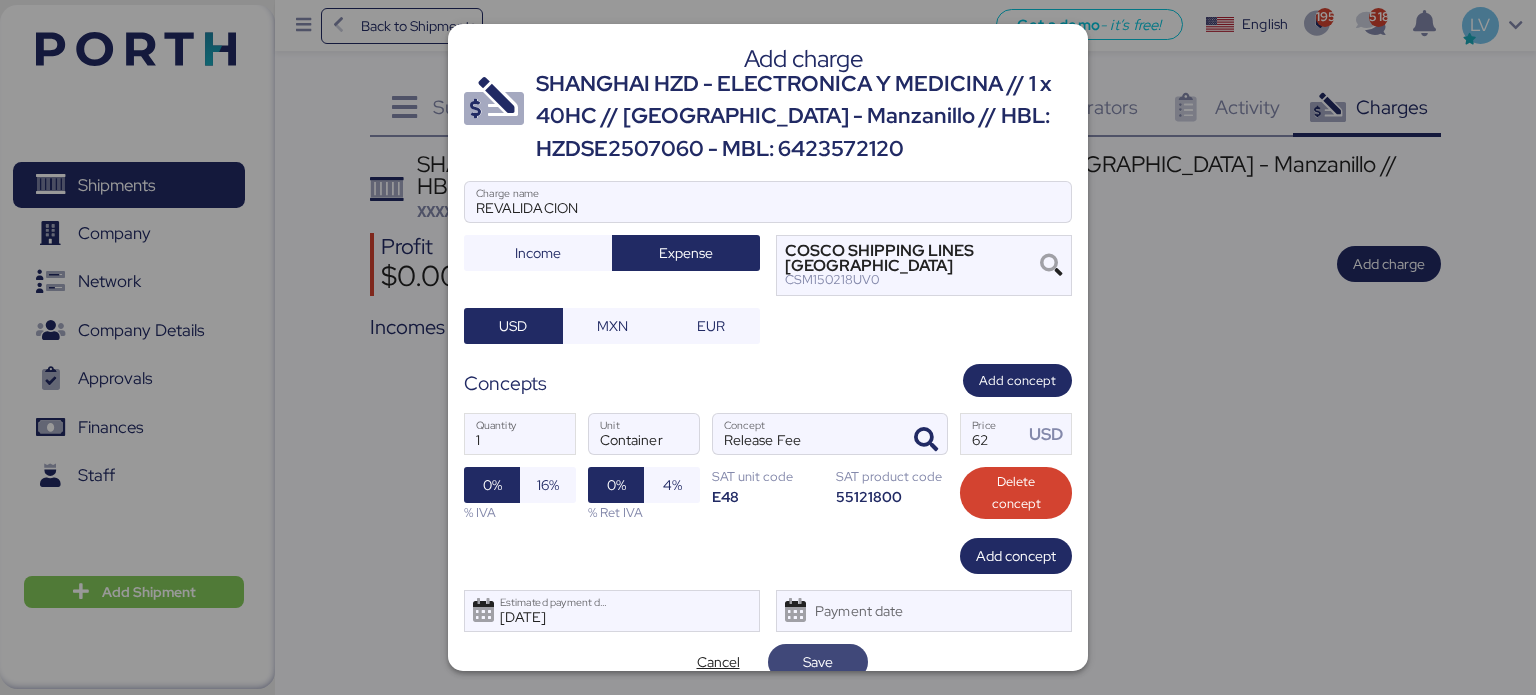 click on "Save" at bounding box center (818, 662) 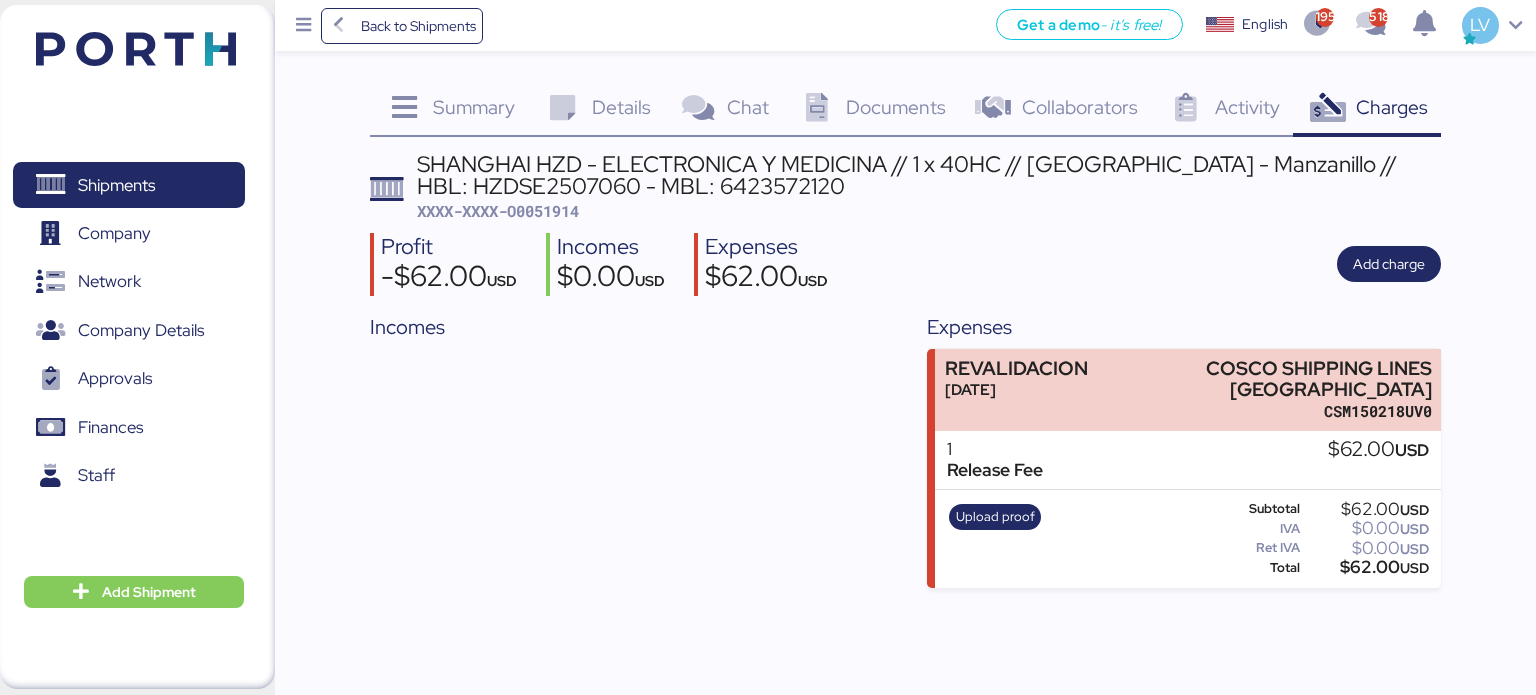 click on "XXXX-XXXX-O0051914" at bounding box center (498, 211) 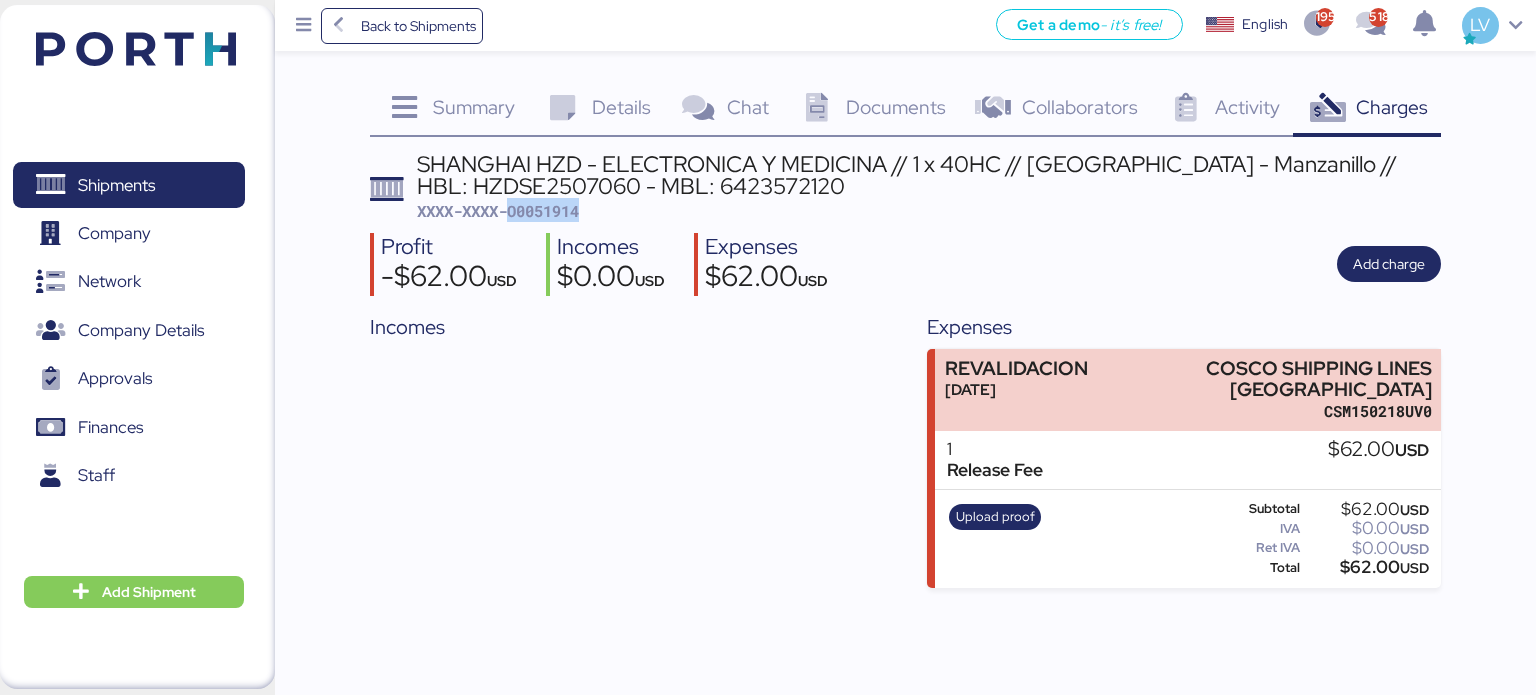 click on "XXXX-XXXX-O0051914" at bounding box center [498, 211] 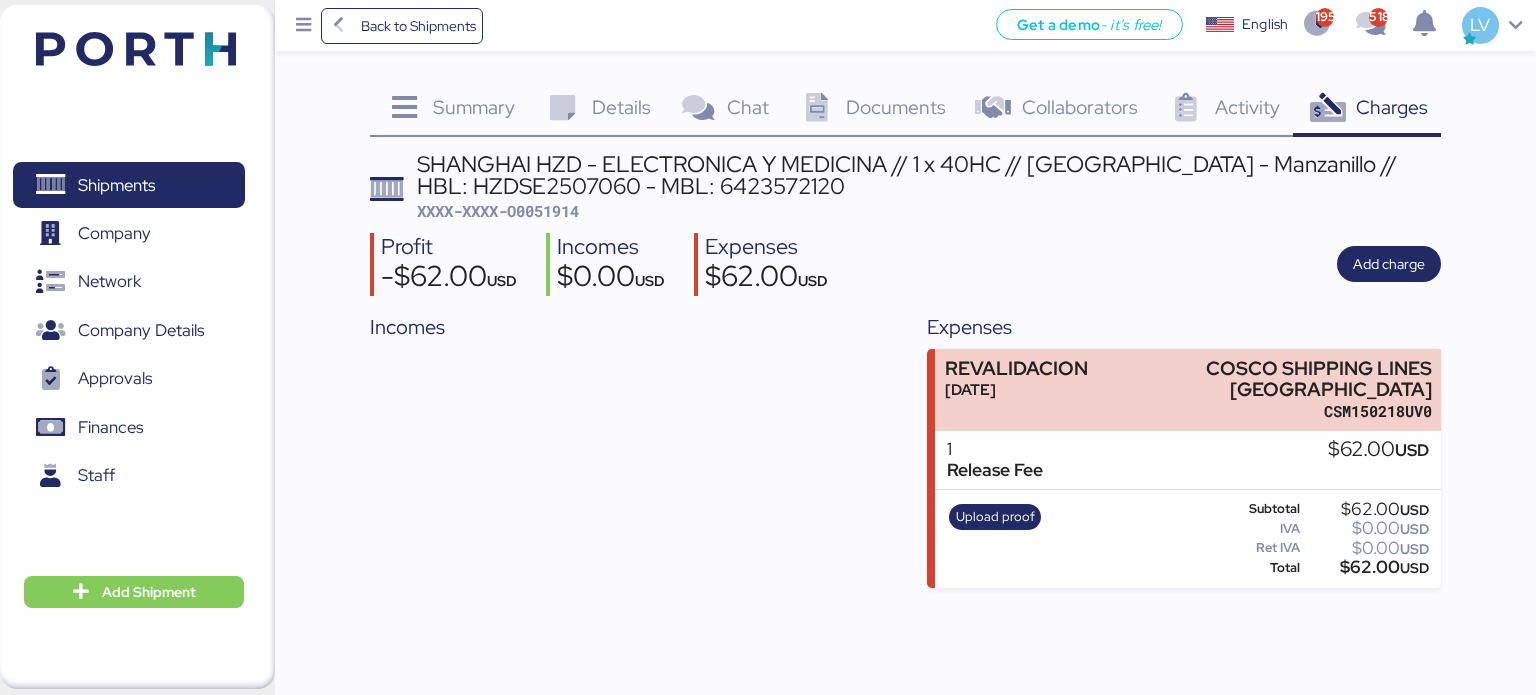 click on "Summary 0   Details 0   Chat 0   Documents 0   Collaborators 0   Activity 0   Charges 0   SHANGHAI HZD - ELECTRONICA Y MEDICINA // 1 x 40HC // [GEOGRAPHIC_DATA] - Manzanillo // HBL: HZDSE2507060 - MBL: 6423572120 XXXX-XXXX-O0051914 Profit -$62.00  USD Incomes $0.00  USD Expenses $62.00  USD Add charge Incomes Expenses REVALIDACION [DATE] COSCO SHIPPING LINES [GEOGRAPHIC_DATA] CSM150218UV0 1  Release Fee
$62.00  USD Upload proof Subtotal
$62.00  USD IVA
$0.00  USD Ret IVA
$0.00  USD Total
$62.00  USD" at bounding box center [768, 294] 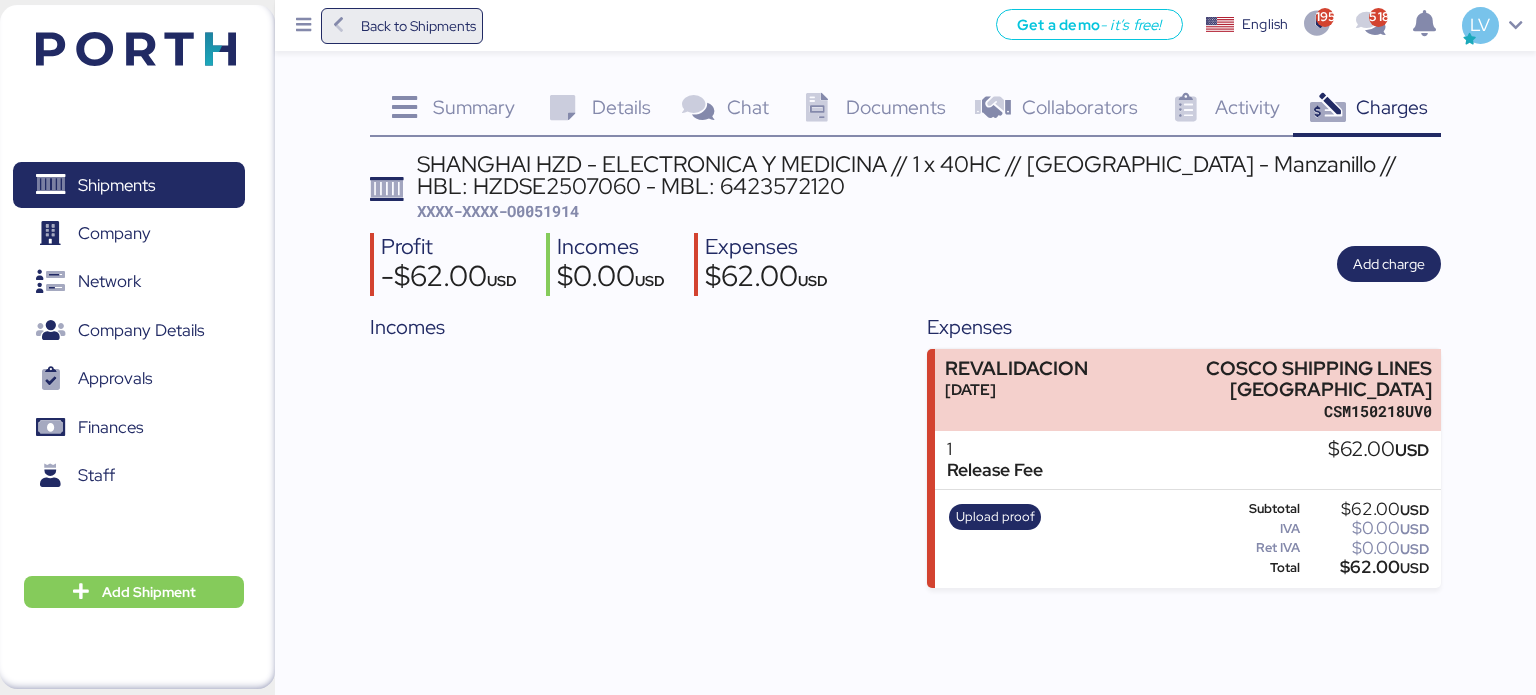 click on "Back to Shipments" at bounding box center [418, 26] 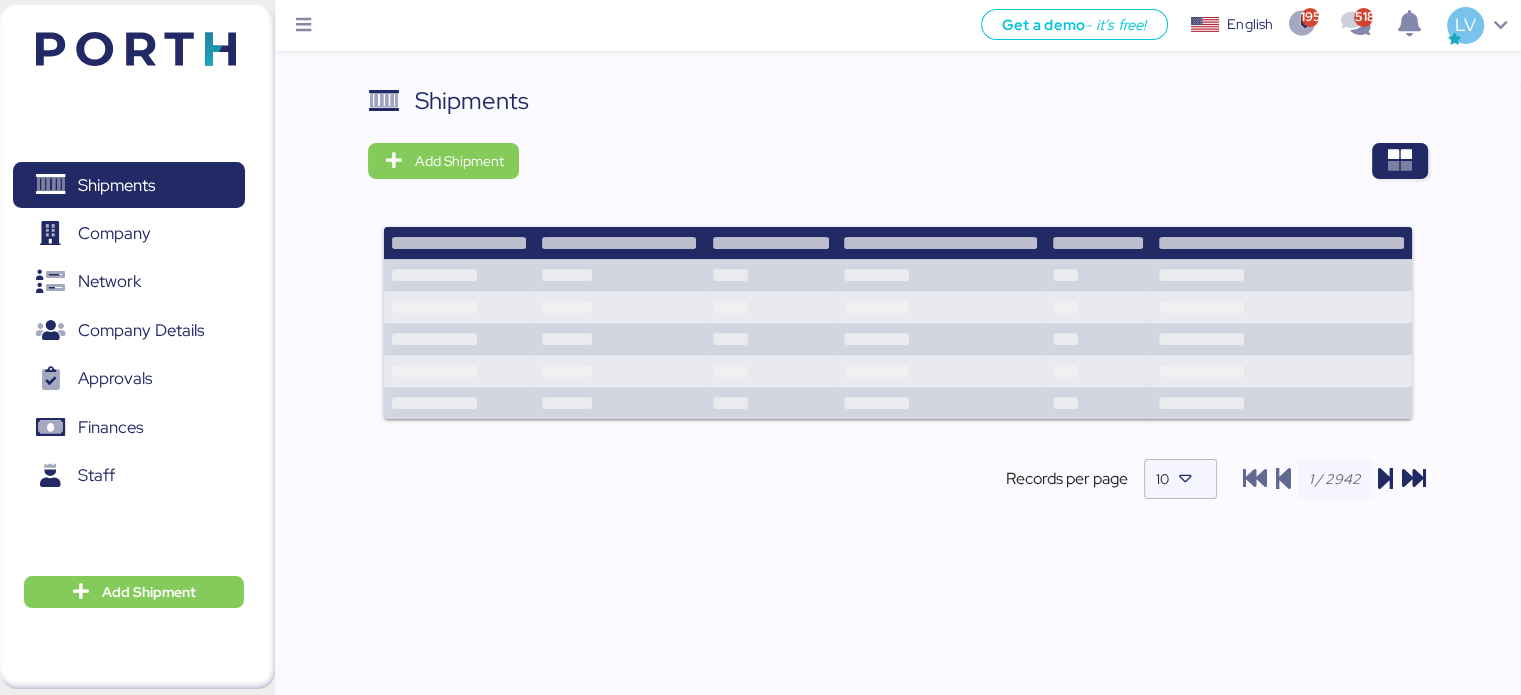 click on "Shipments   Add Shipment   Shipment Name LOXSON - PXI / [GEOGRAPHIC_DATA] - [GEOGRAPHIC_DATA] / MBL: COSU6424217500 - HBL: CSSE250706976 / 2X40HQ Ready for pickup At destination port Delivered Shipment Name PRO SALON - OYSTER+LAWER // 21 PALLETS + 1 CRATE // 1 X 40 // PORTH-168228 Ready for pickup At destination port Delivered Shipment Name PRO SALON - PETTENON // 2 x 40 // PO: 37 + 38  // PORTH-168225 Ready for pickup At destination port Delivered Shipment Name YAMATO - MITSUMI / YMM-OI-204 / MBL: QLOG25070266 / HBL: YTC-BKK24218 / LCL Ready for pickup At destination port Delivered Shipment Name YAMATO - NIDEG MOBILITY / NRT - GDL / YMM-AI-172 Ready for pickup At destination Airport Delivered Shipment Name 6100015957 Ready for pickup At destination port Delivered Shipment Name EU AROUND - BOSCH REXROTH // 1x40HQ // [GEOGRAPHIC_DATA] - [GEOGRAPHIC_DATA] // MBL: 757510490042 HBL: EUSE2507167 Ready for pickup At destination port Delivered Shipment Name Ready for pickup At destination port Delivered Shipment Name Ready for pickup Delivered" at bounding box center (898, 415) 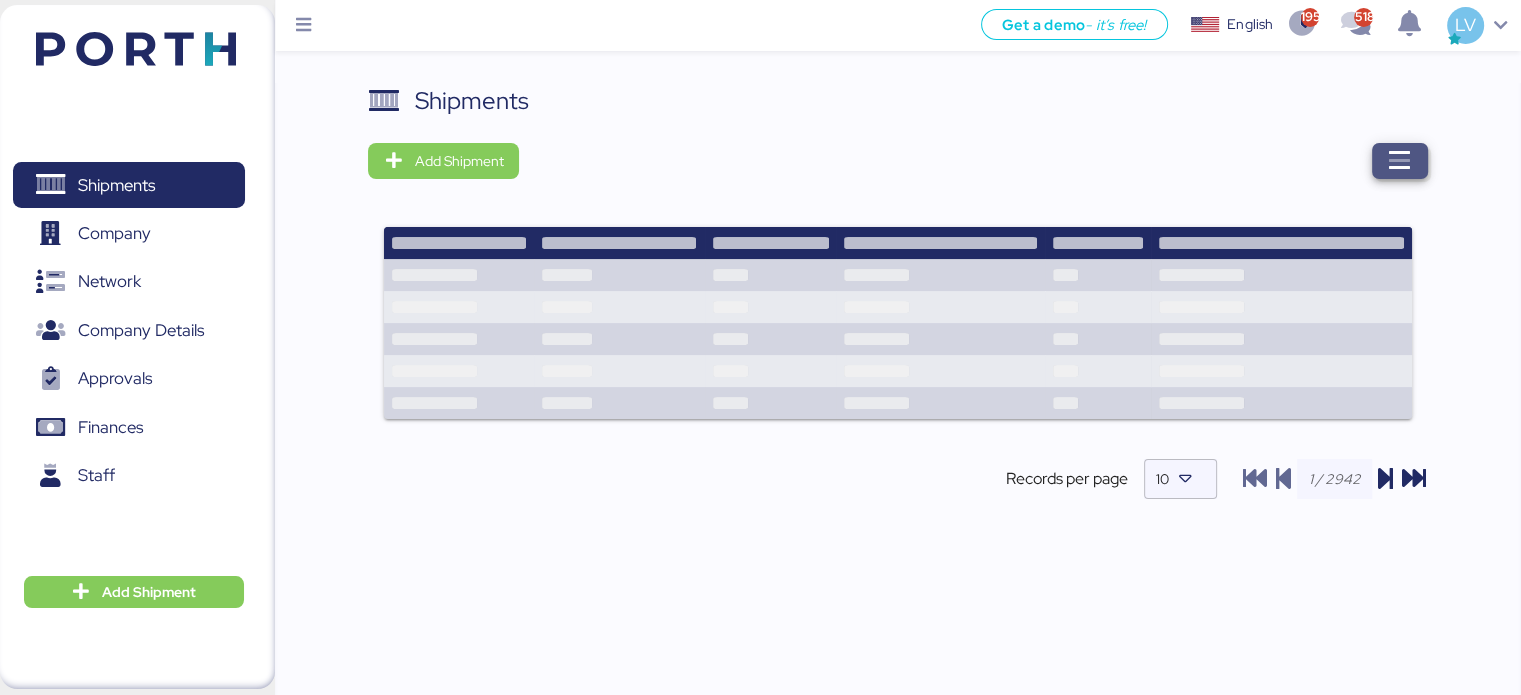 click at bounding box center (1400, 161) 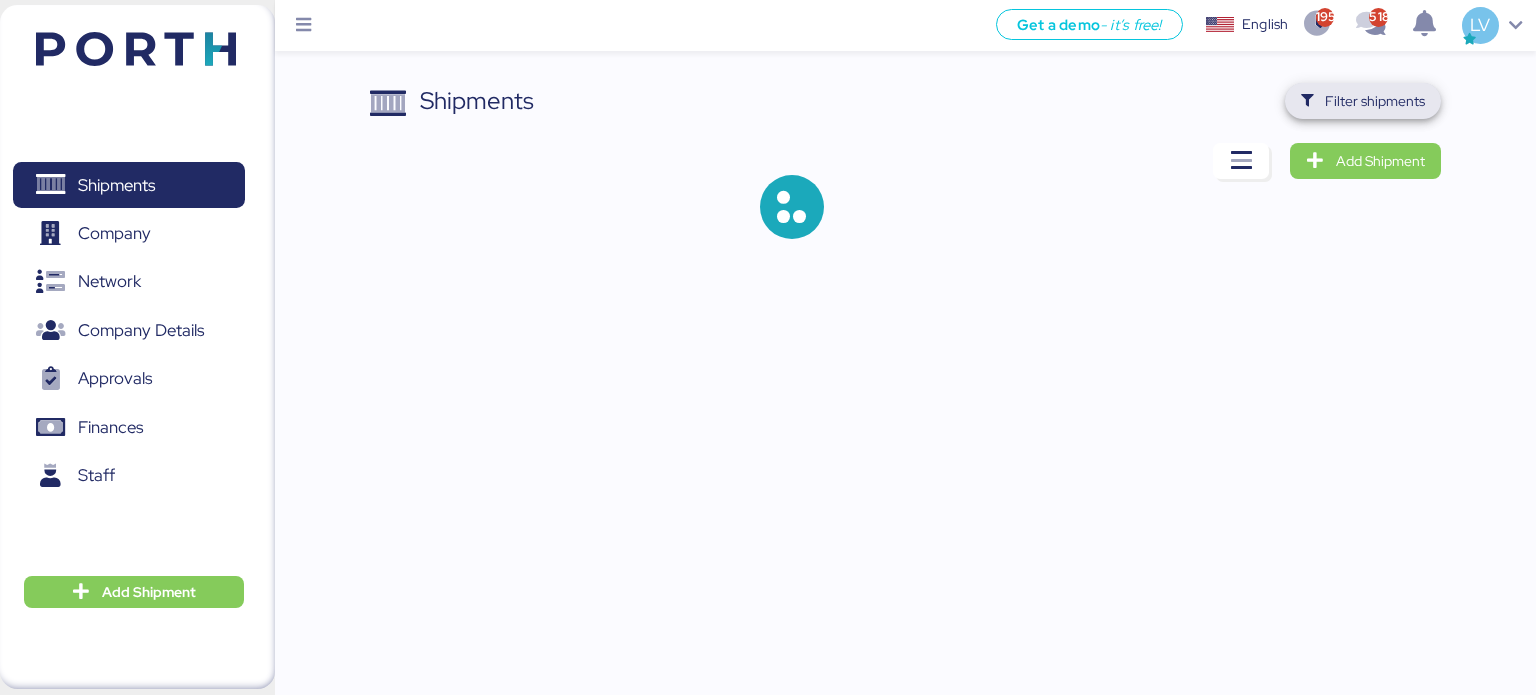 click on "Filter shipments" at bounding box center [1363, 101] 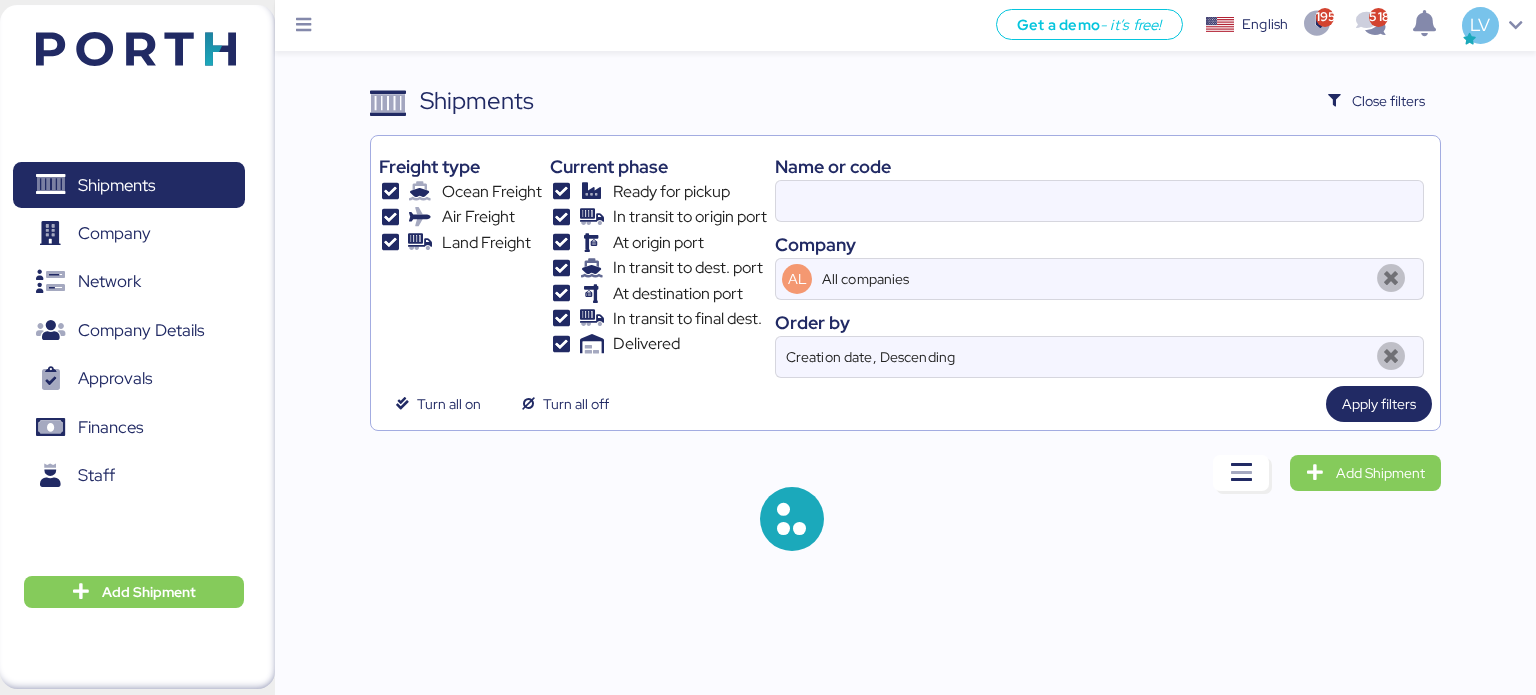 click on "Name or code" at bounding box center (1099, 166) 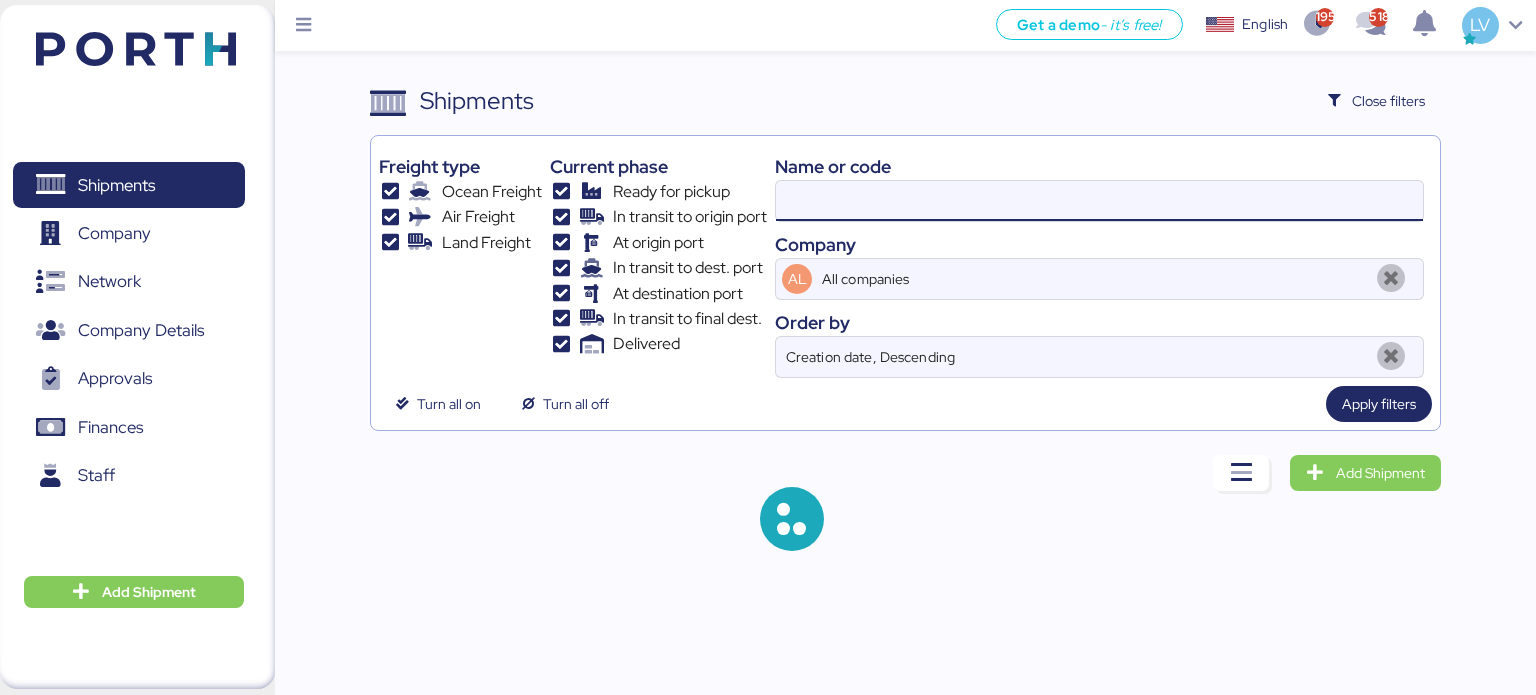 click at bounding box center (1099, 201) 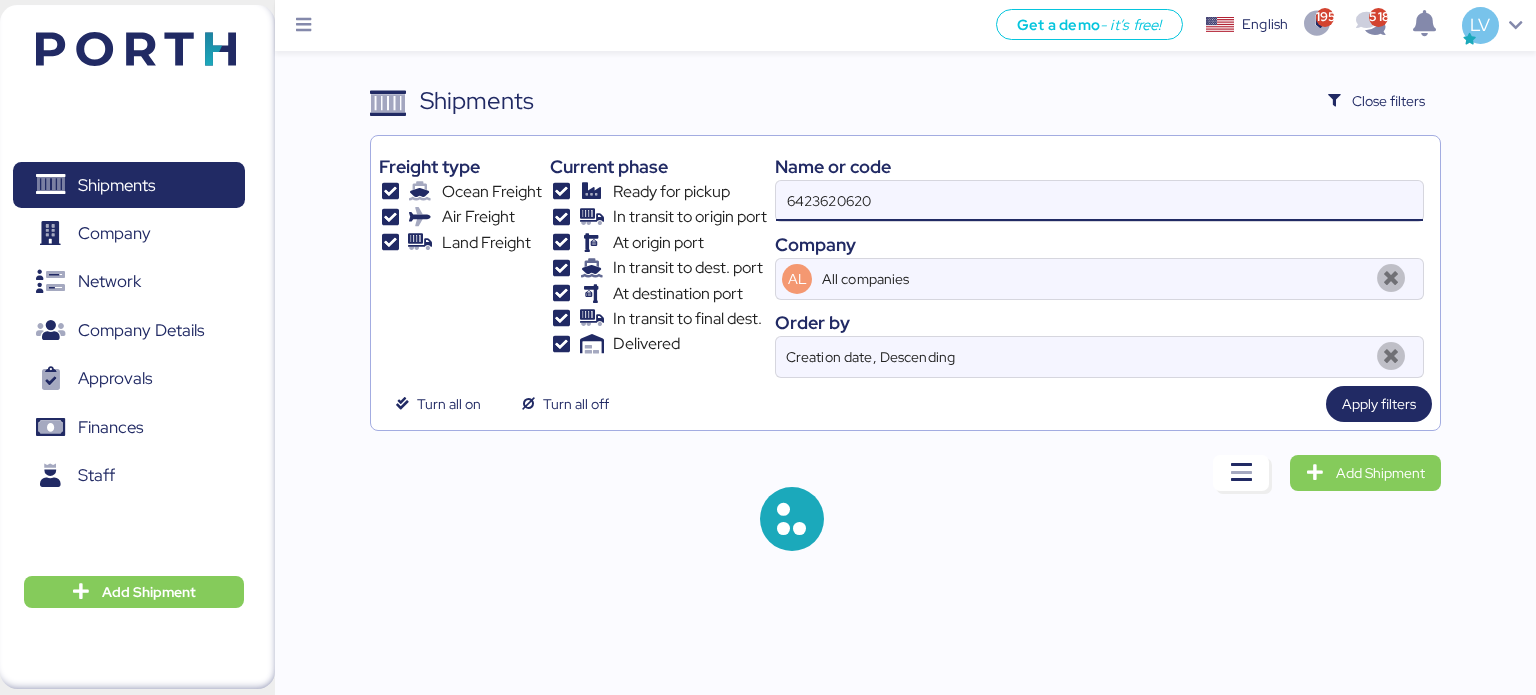 type on "6423620620" 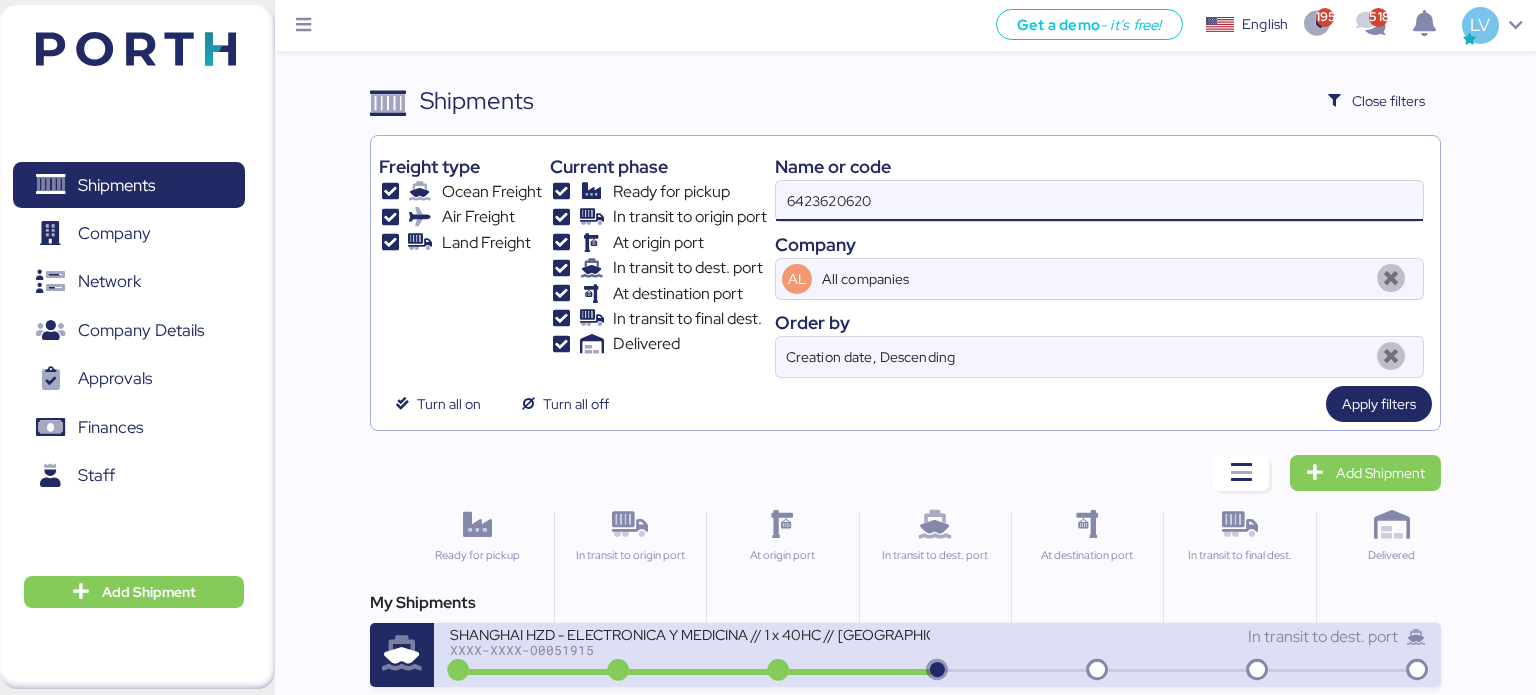 click on "XXXX-XXXX-O0051915" at bounding box center [690, 650] 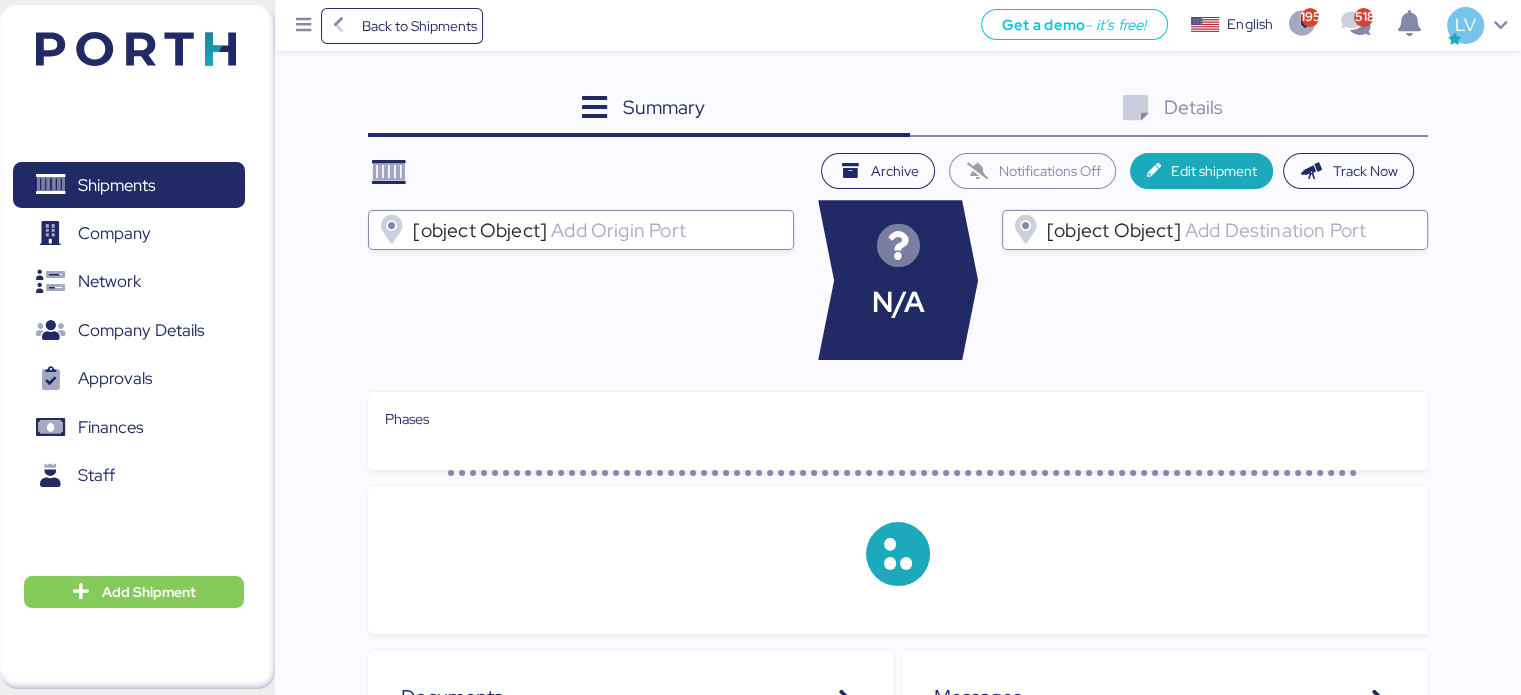 click on "Summary 0   Details 0     Archive   Notifications Off   Edit shipment   Track Now   [object Object]   N/A   [object Object] Phases Documents   Name
HZDSE2507059 HBL 提单确认.pdf
COSU6423620620 MBL 提单确认.pdf
private
Activity
The information has not been found
Messages" at bounding box center (897, 626) 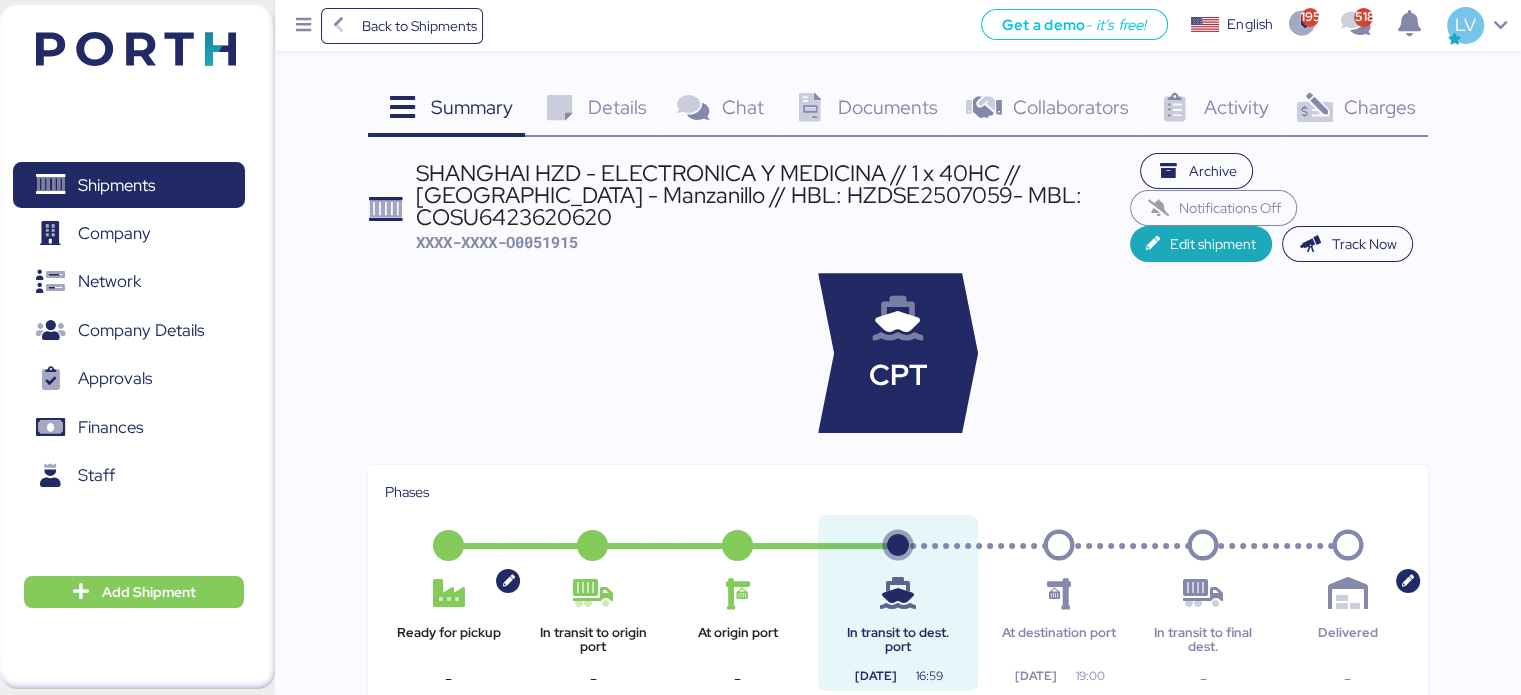 drag, startPoint x: 1374, startPoint y: 138, endPoint x: 1372, endPoint y: 127, distance: 11.18034 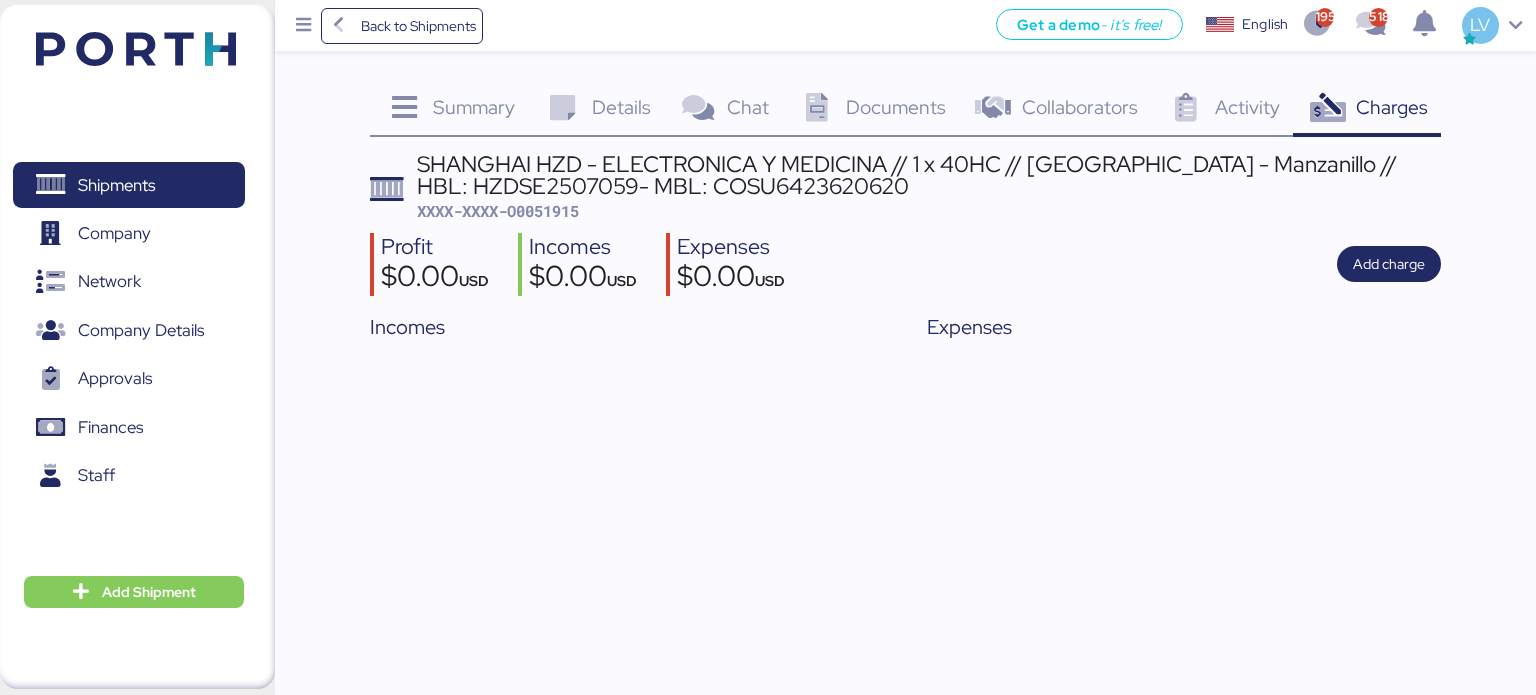 click on "SHANGHAI HZD - ELECTRONICA Y MEDICINA // 1 x 40HC // [GEOGRAPHIC_DATA] - Manzanillo // HBL: HZDSE2507059- MBL: COSU6423620620" at bounding box center (929, 175) 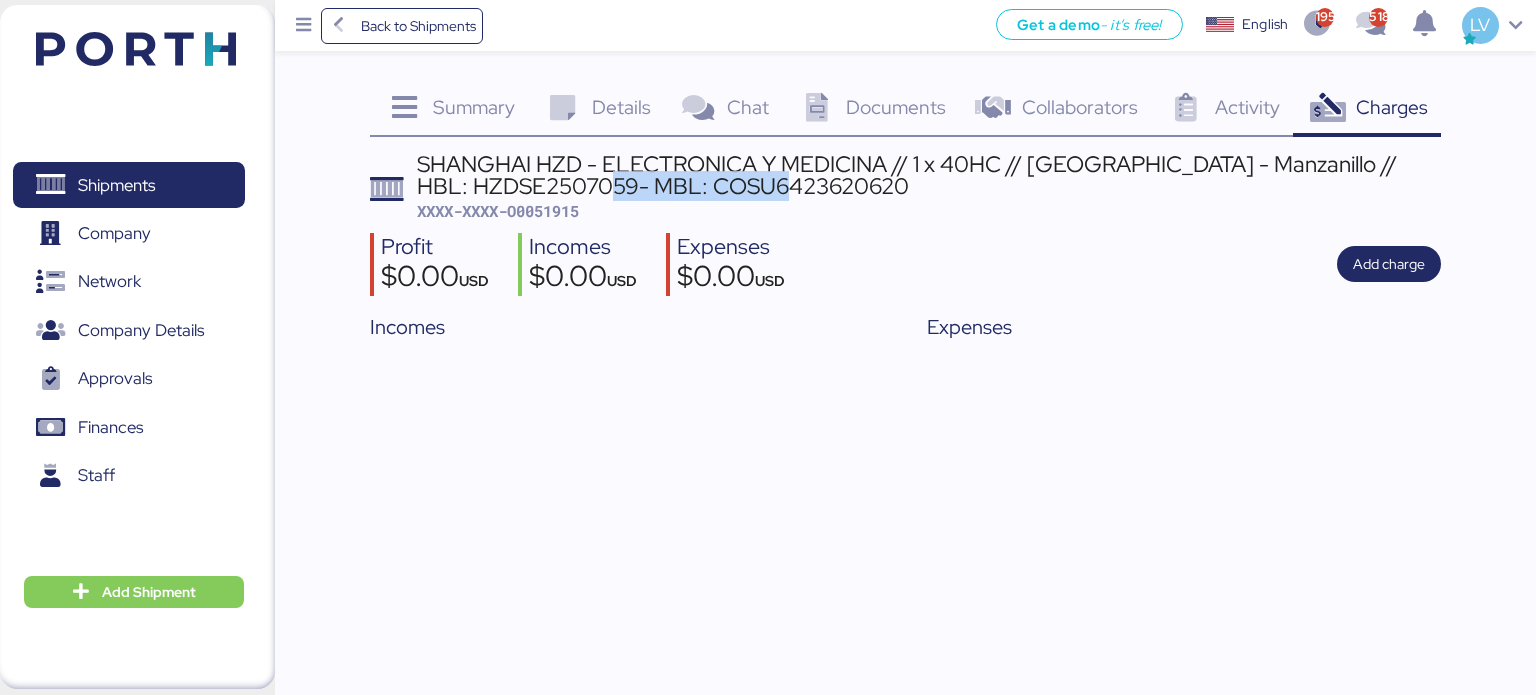 click on "SHANGHAI HZD - ELECTRONICA Y MEDICINA // 1 x 40HC // [GEOGRAPHIC_DATA] - Manzanillo // HBL: HZDSE2507059- MBL: COSU6423620620" at bounding box center (929, 175) 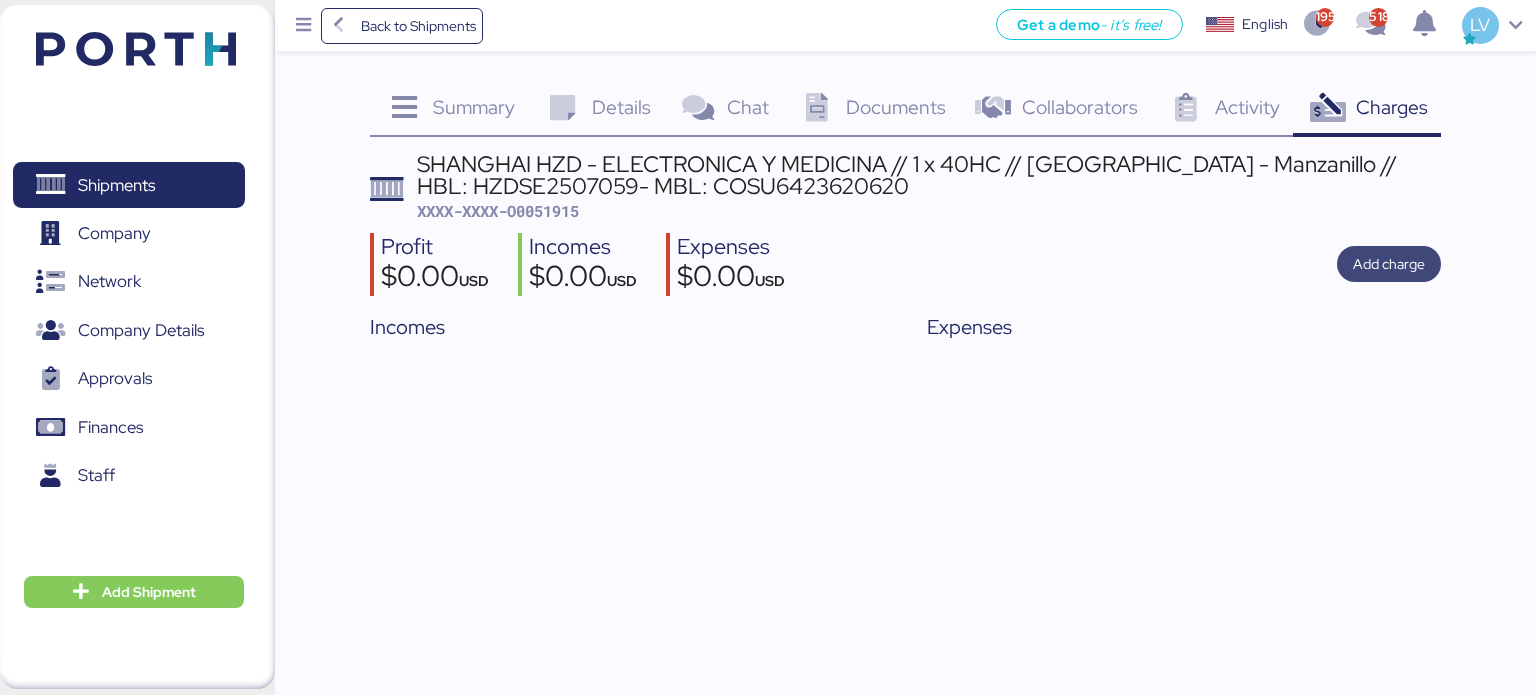 click on "Add charge" at bounding box center (1389, 264) 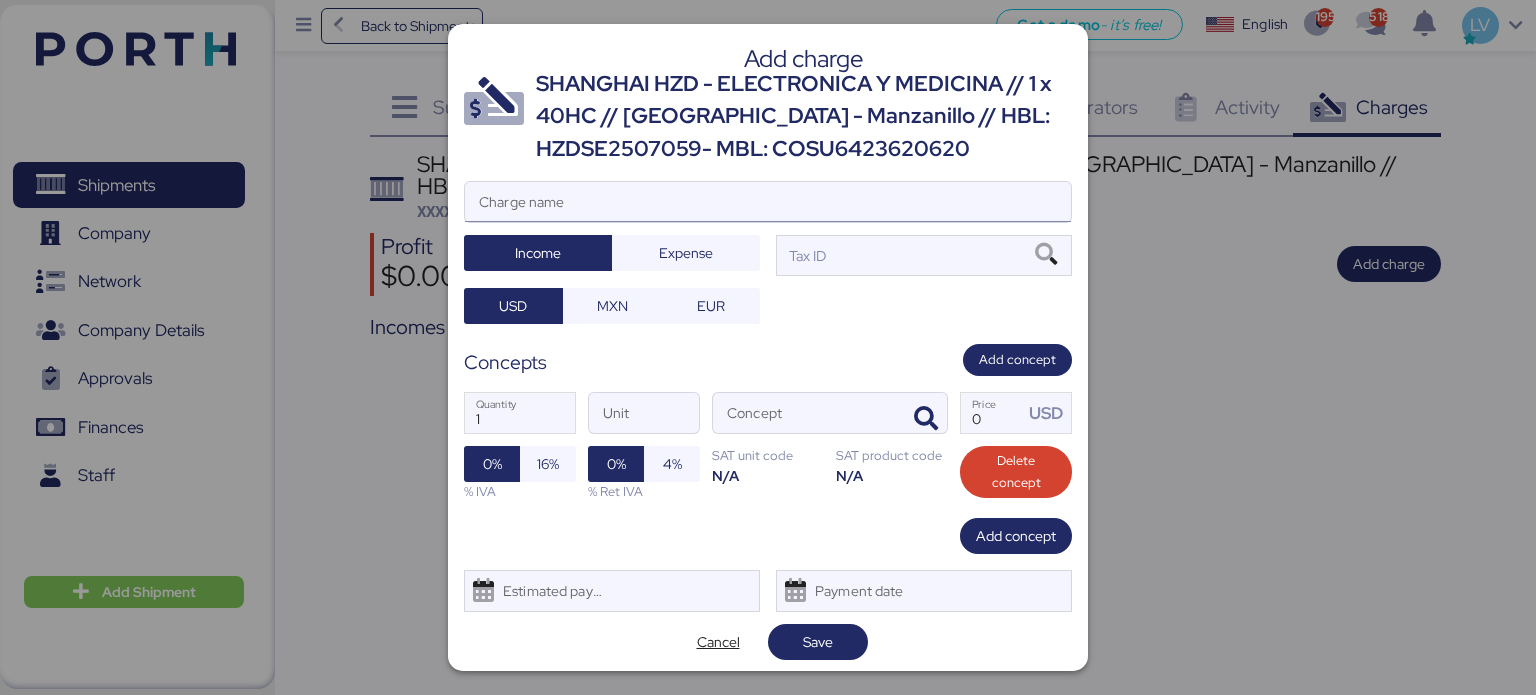 click on "Charge name" at bounding box center (768, 202) 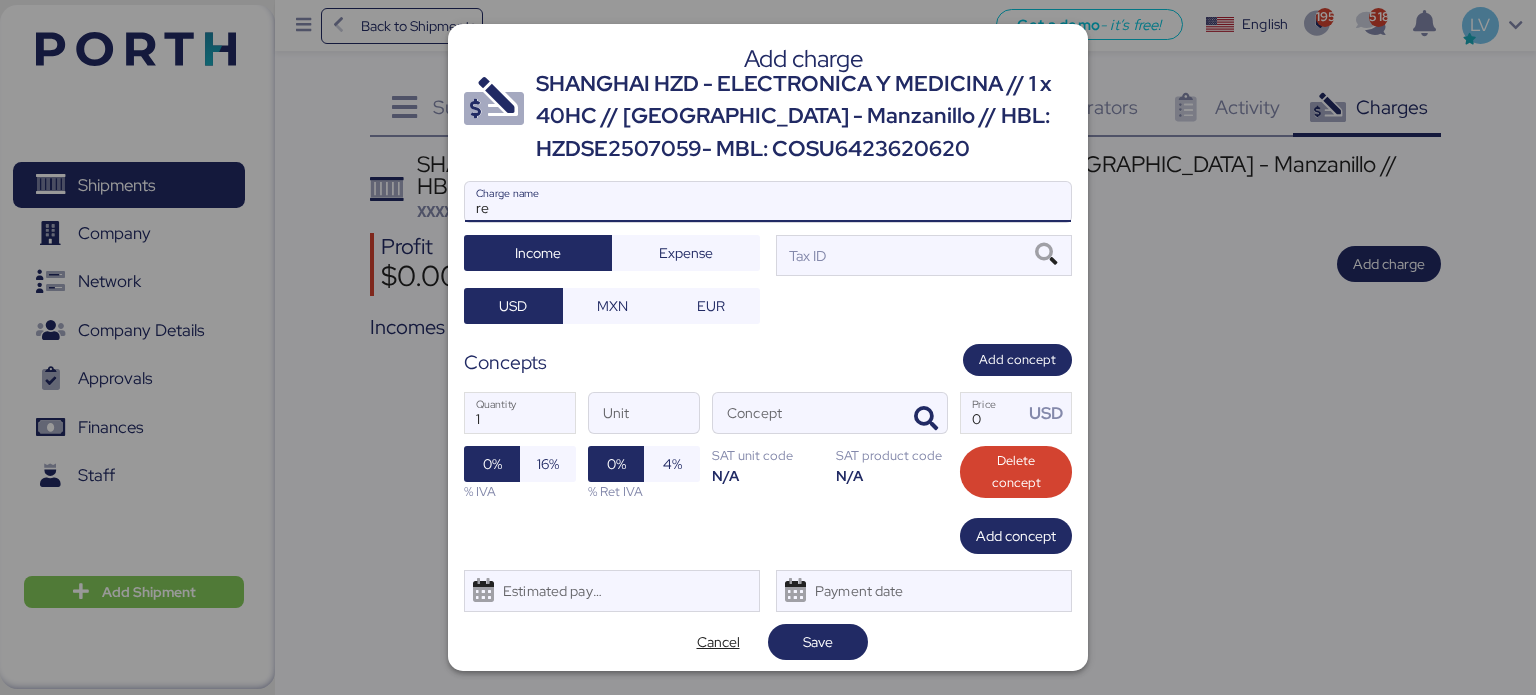 type on "r" 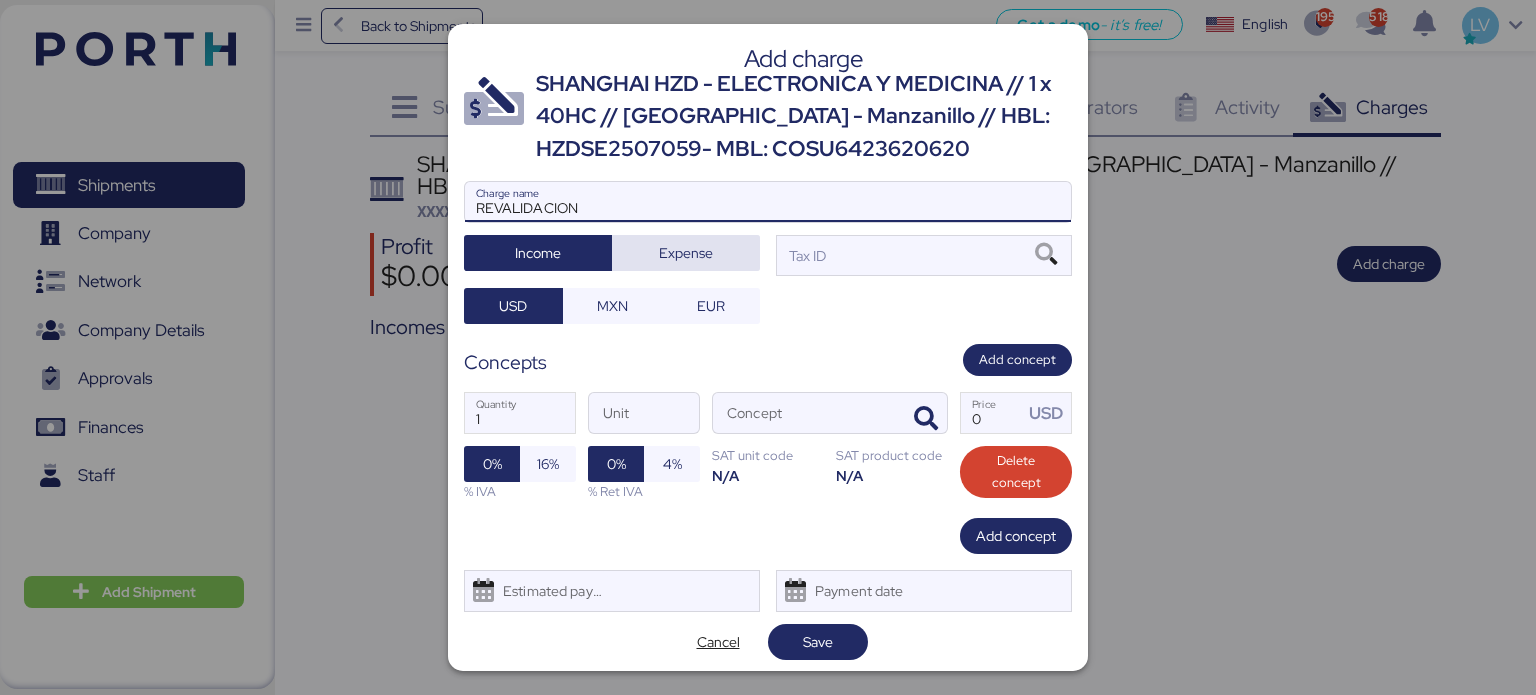 type on "REVALIDACION" 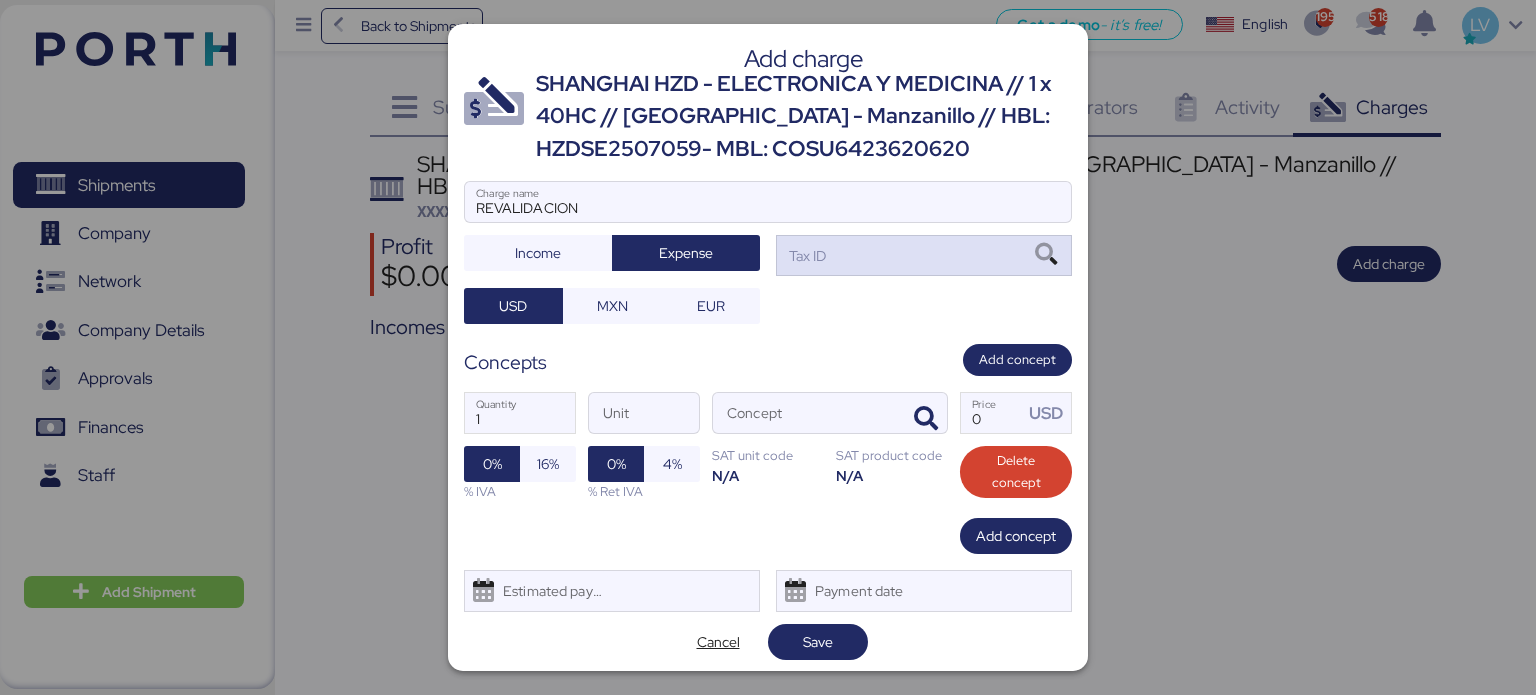 click on "Tax ID" at bounding box center (924, 255) 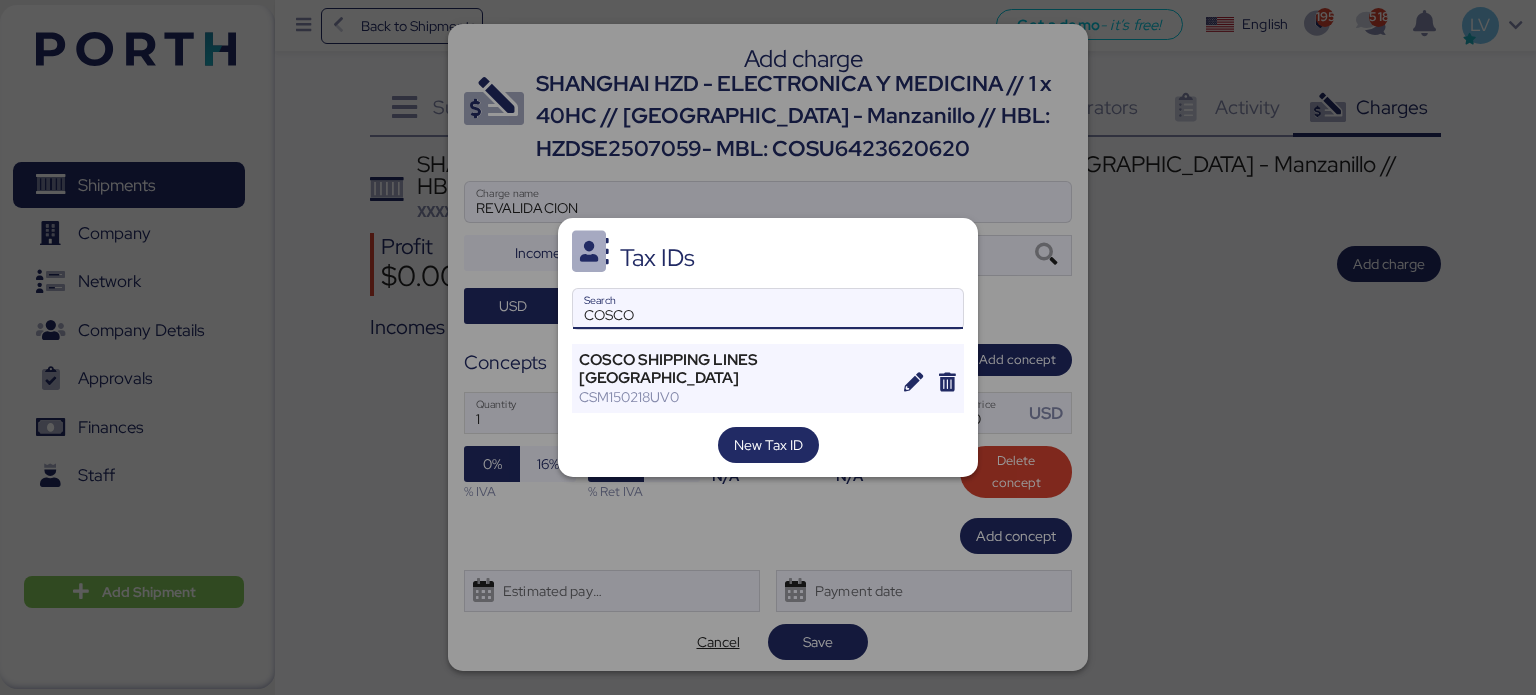type on "COSCO" 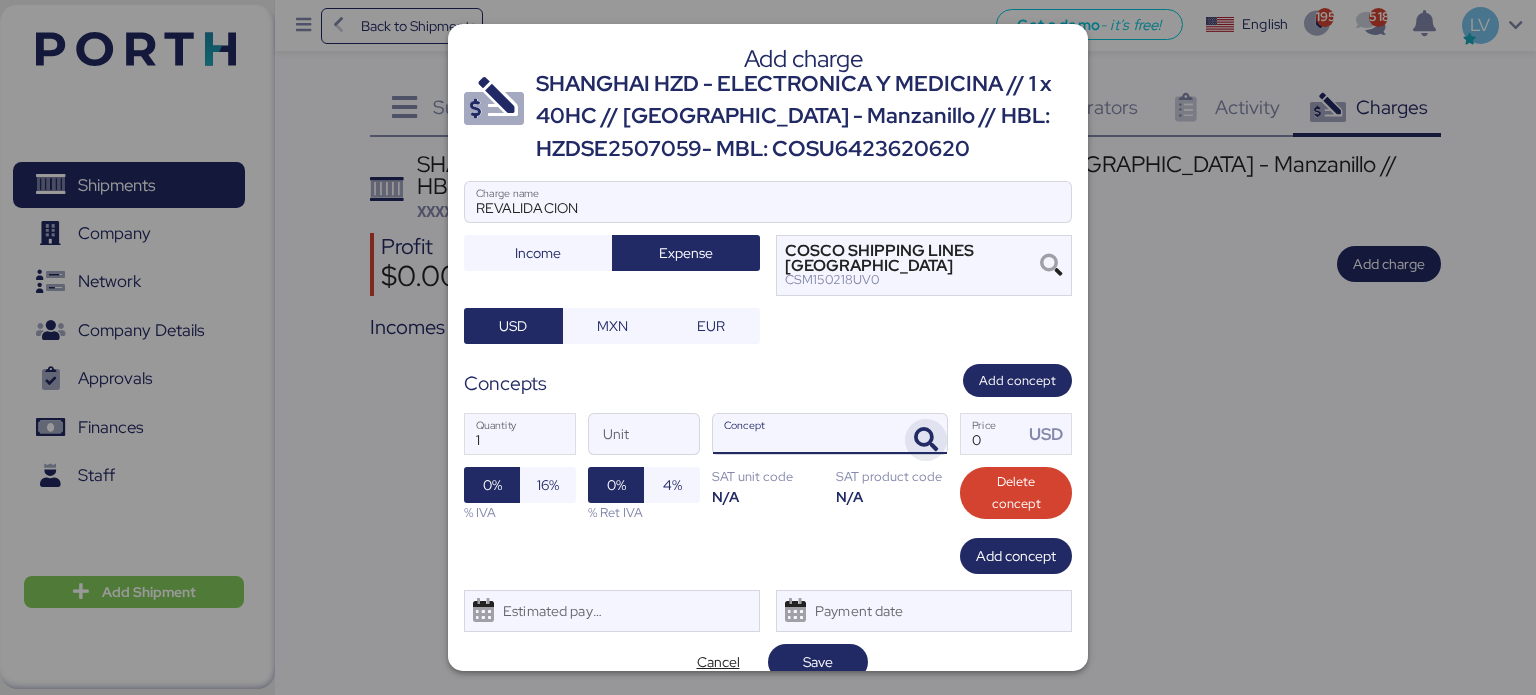 click at bounding box center (926, 440) 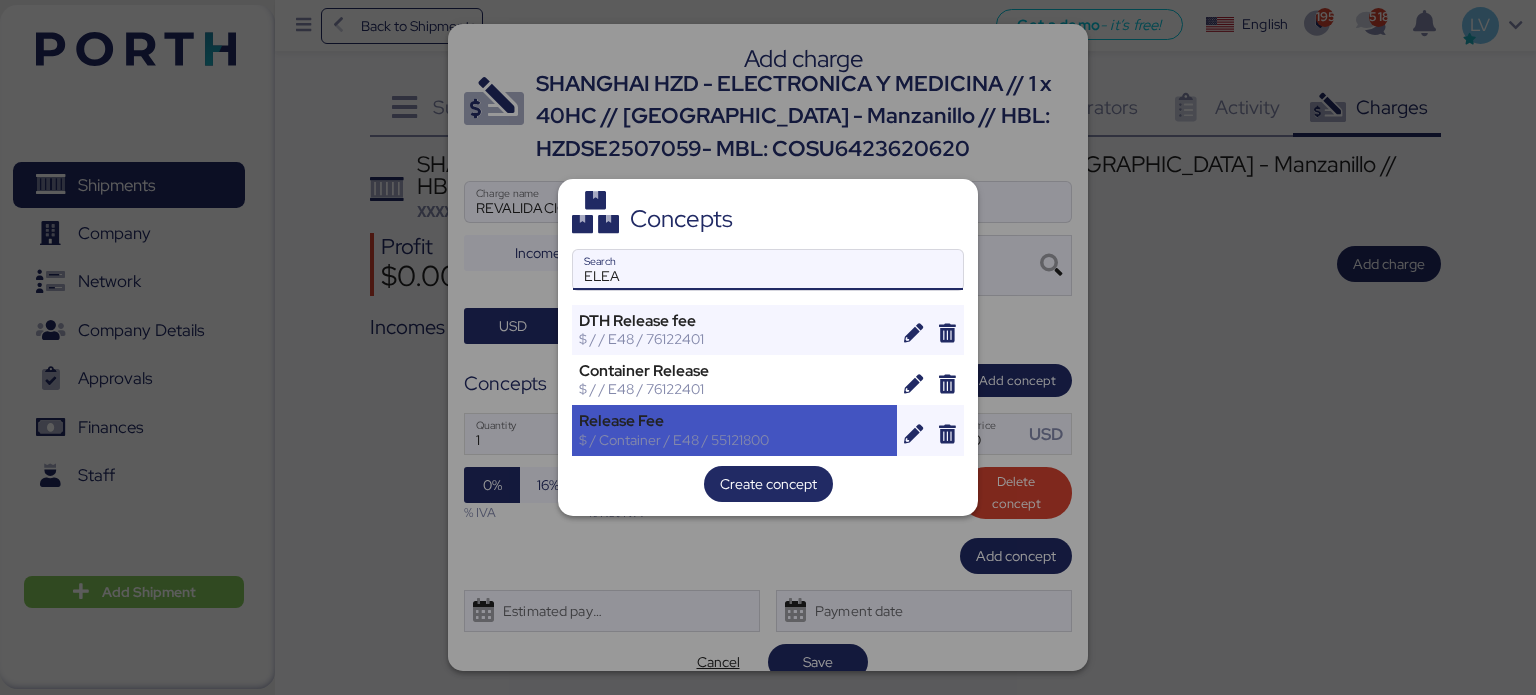 type on "ELEA" 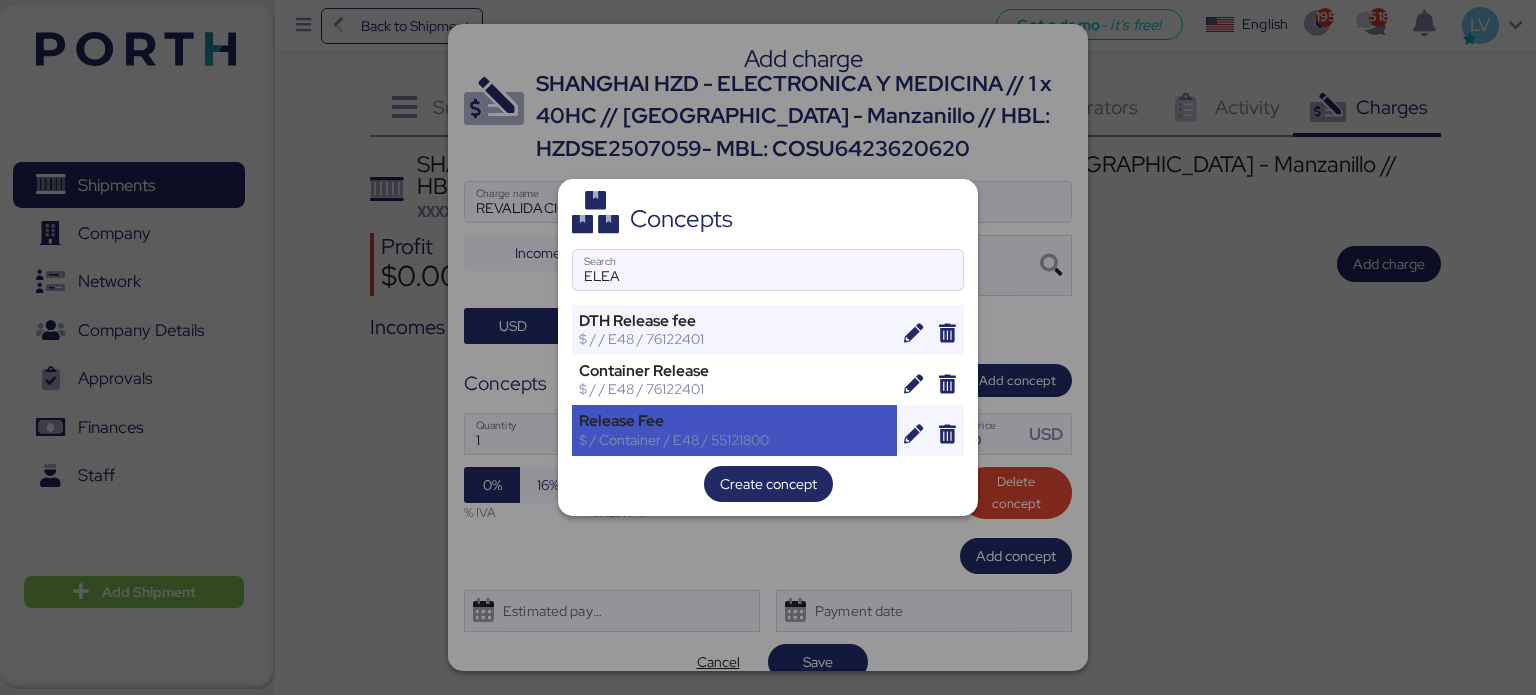 click on "$ / Container /
E48 / 55121800" at bounding box center [734, 440] 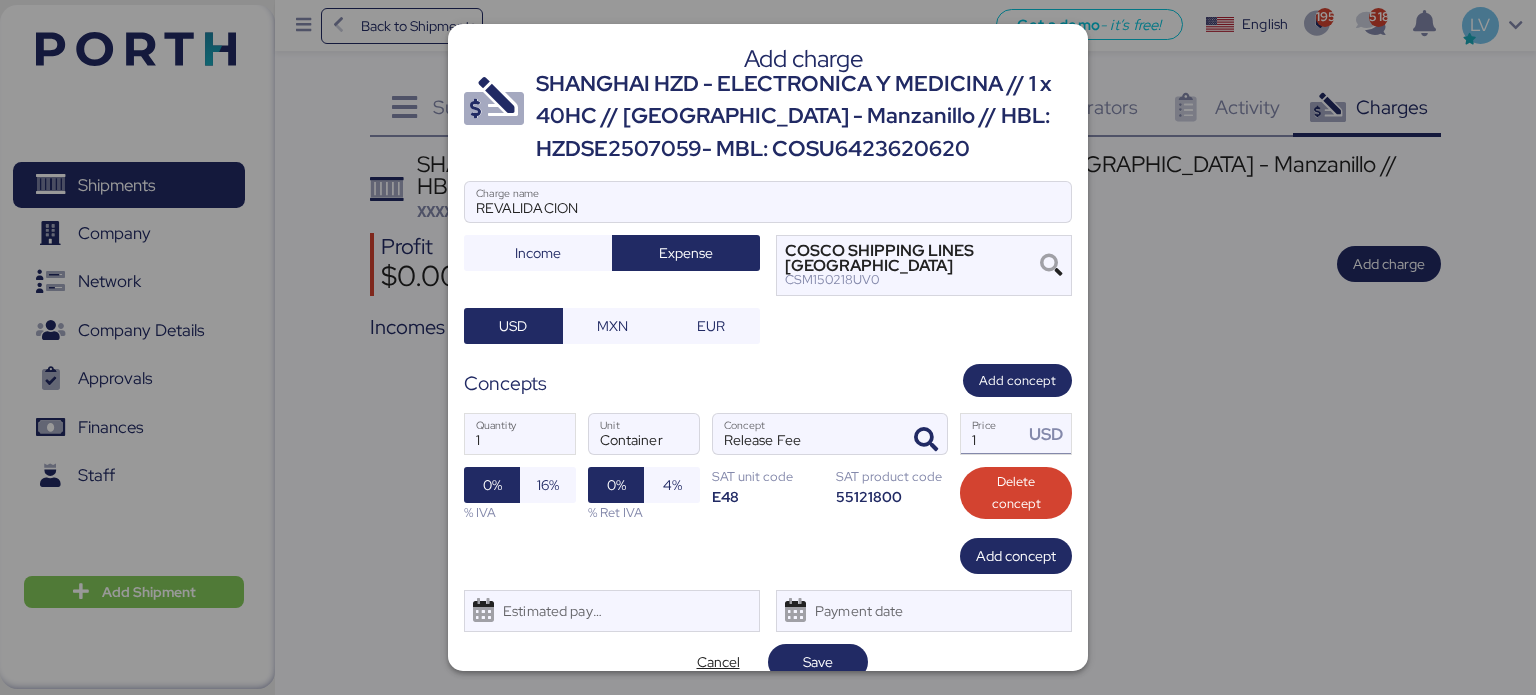 click on "1" at bounding box center (992, 434) 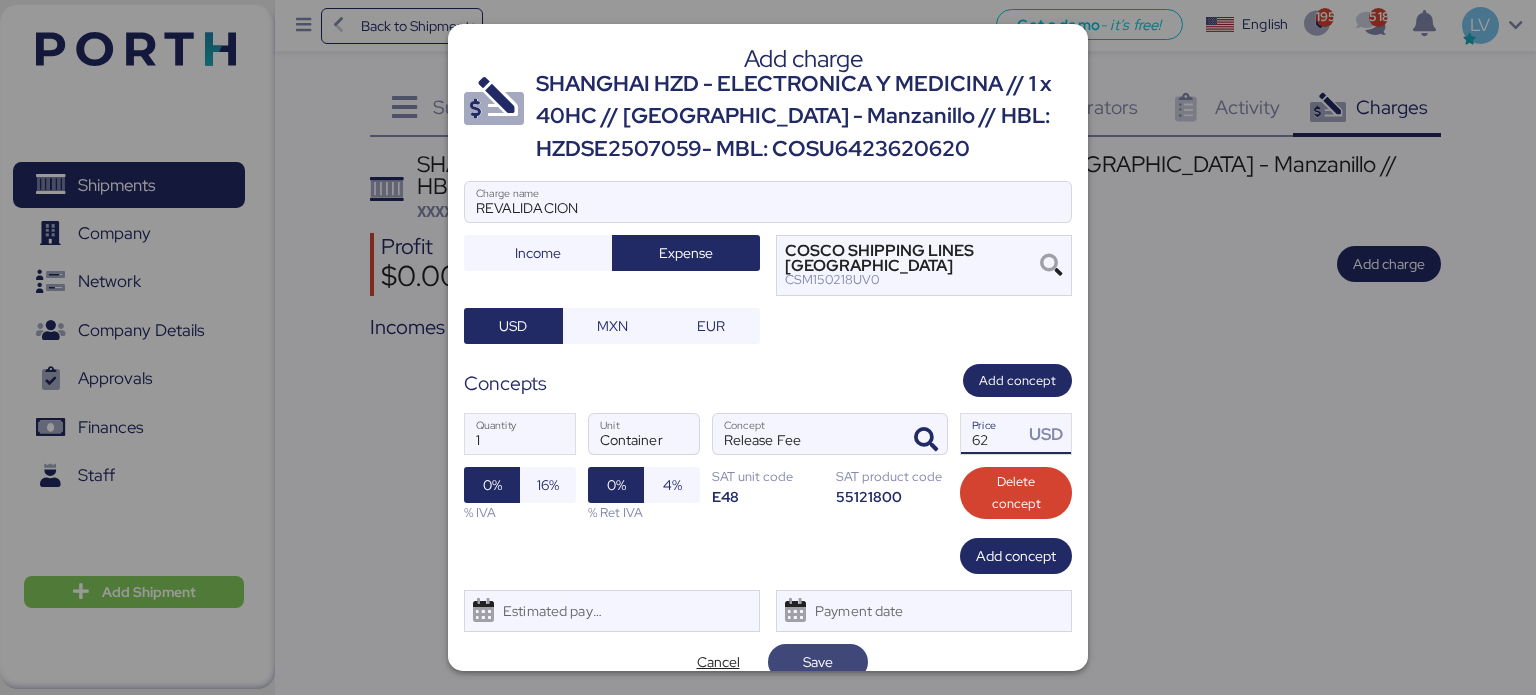 type on "62" 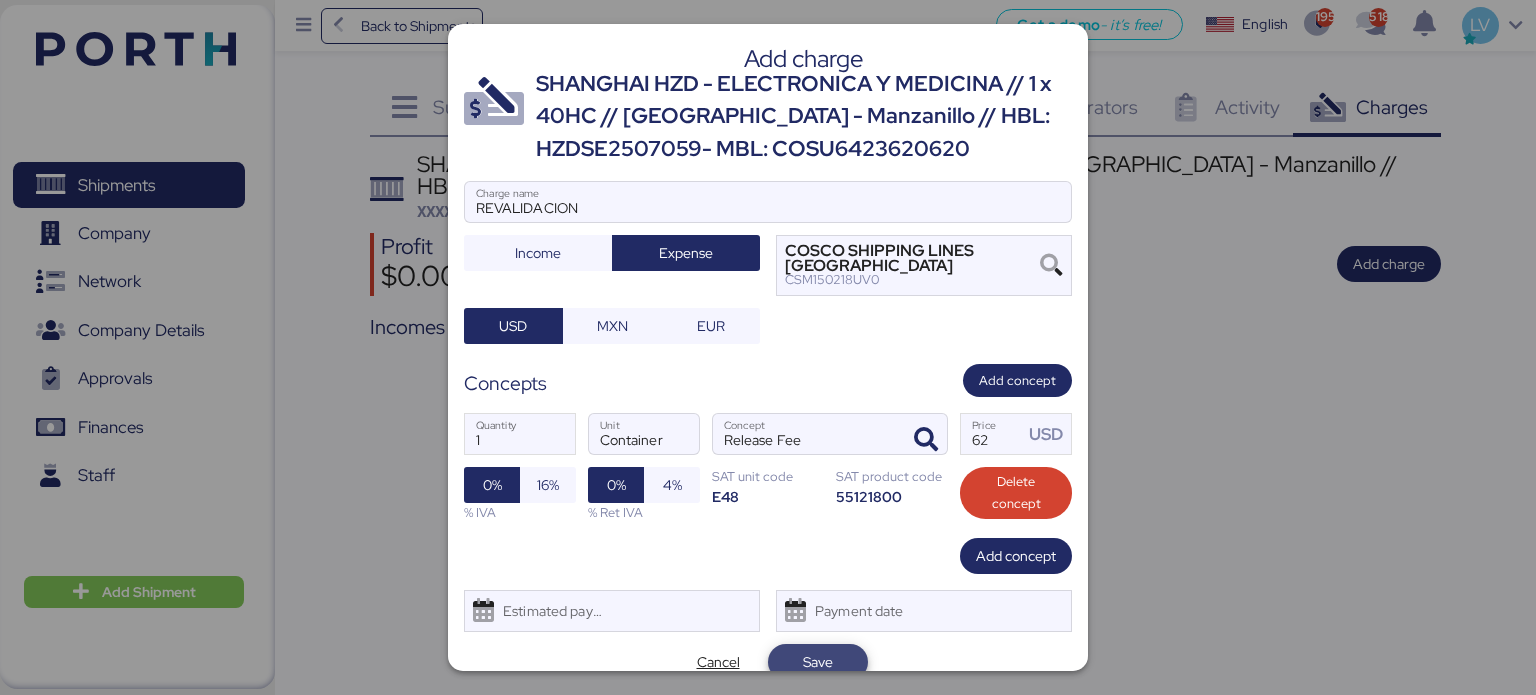 click on "Save" at bounding box center (818, 662) 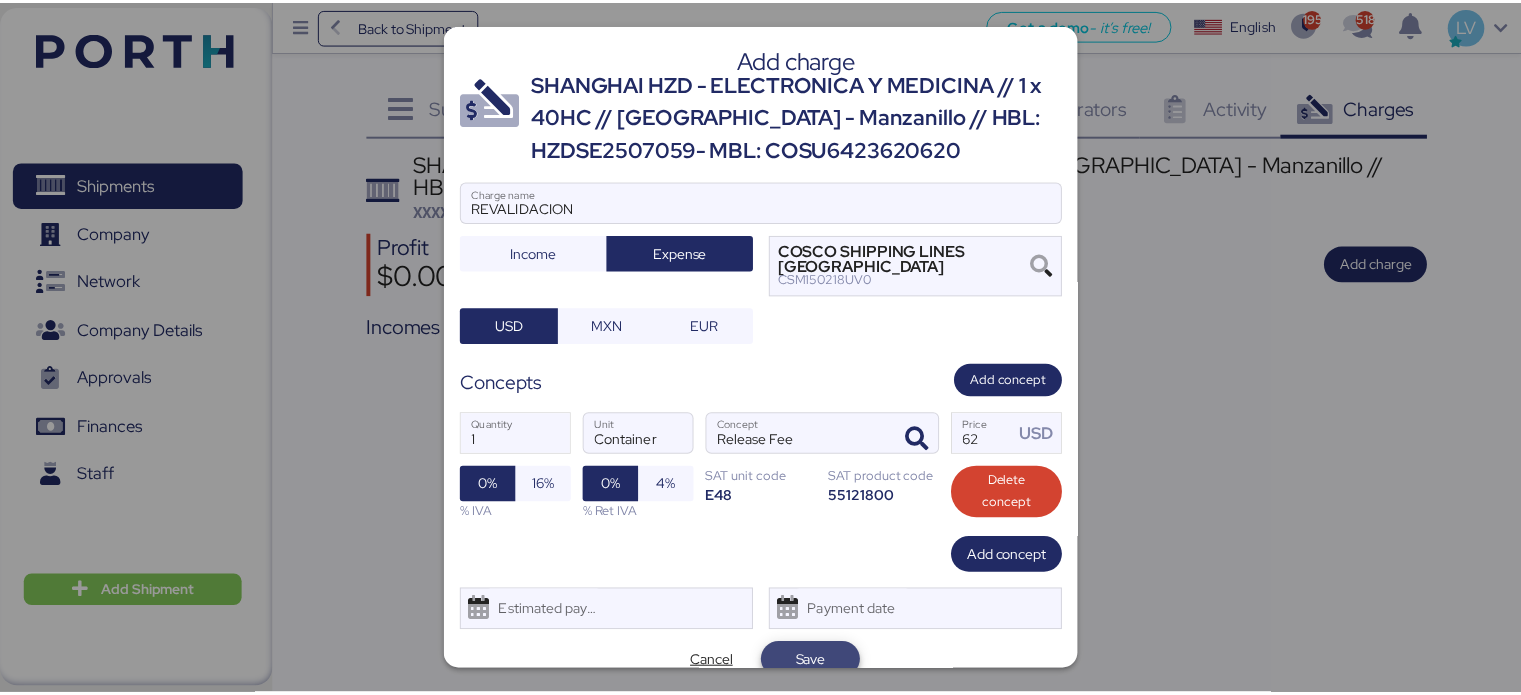 scroll, scrollTop: 8, scrollLeft: 0, axis: vertical 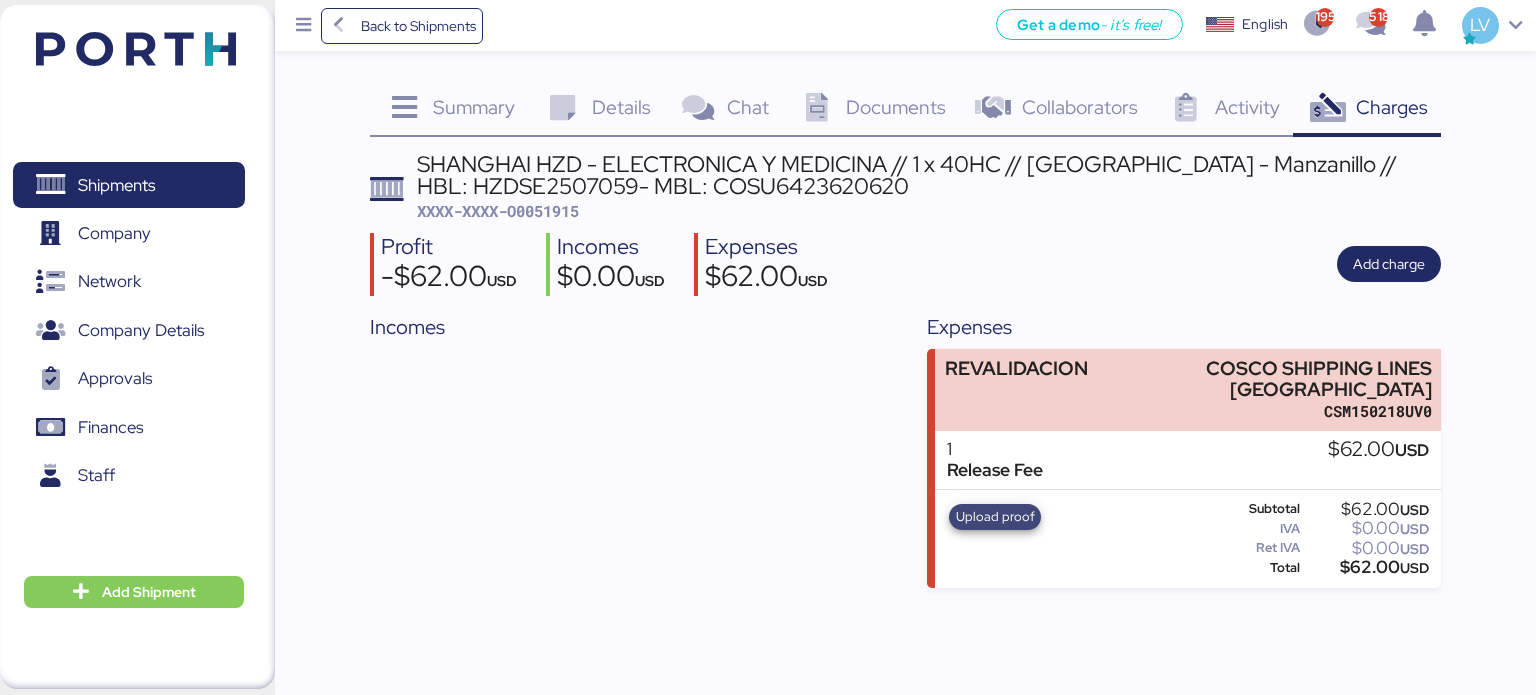click on "Upload proof" at bounding box center [995, 517] 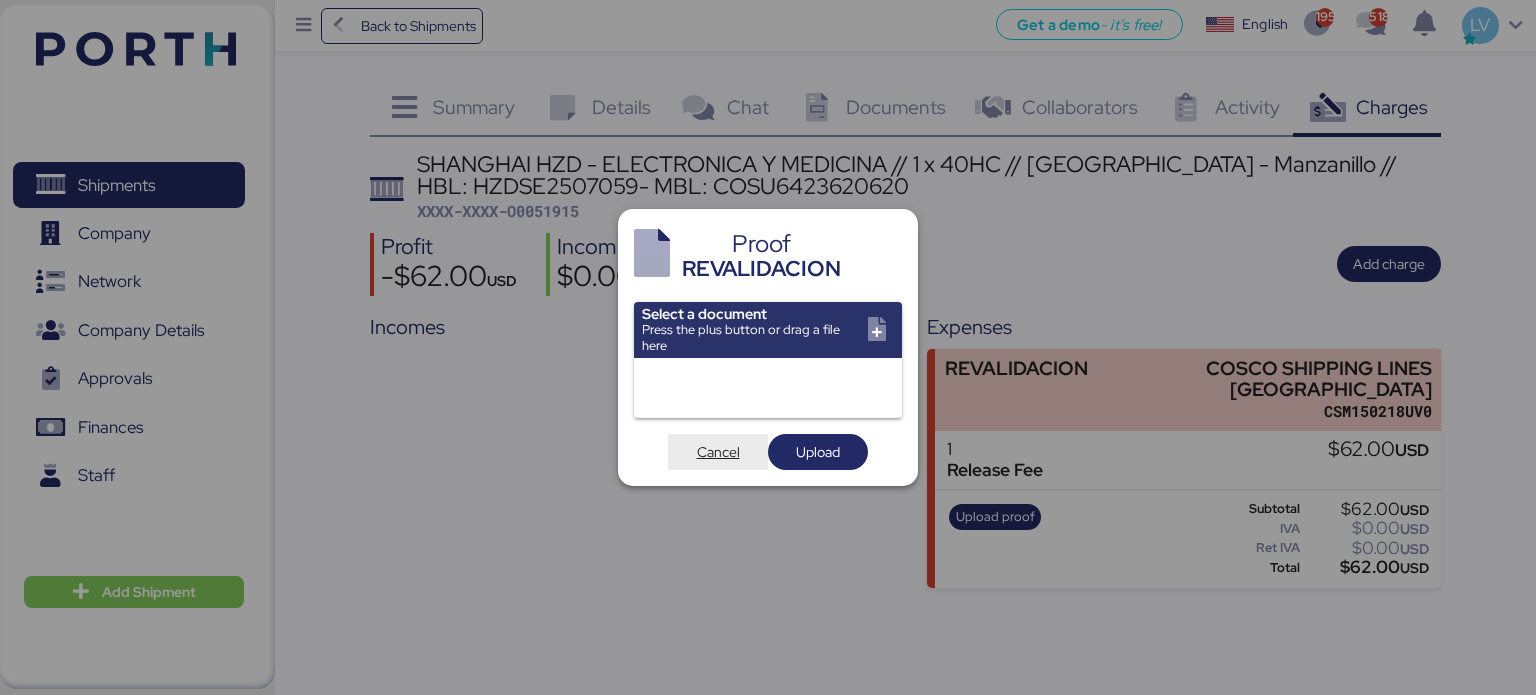 click on "Cancel" at bounding box center [718, 452] 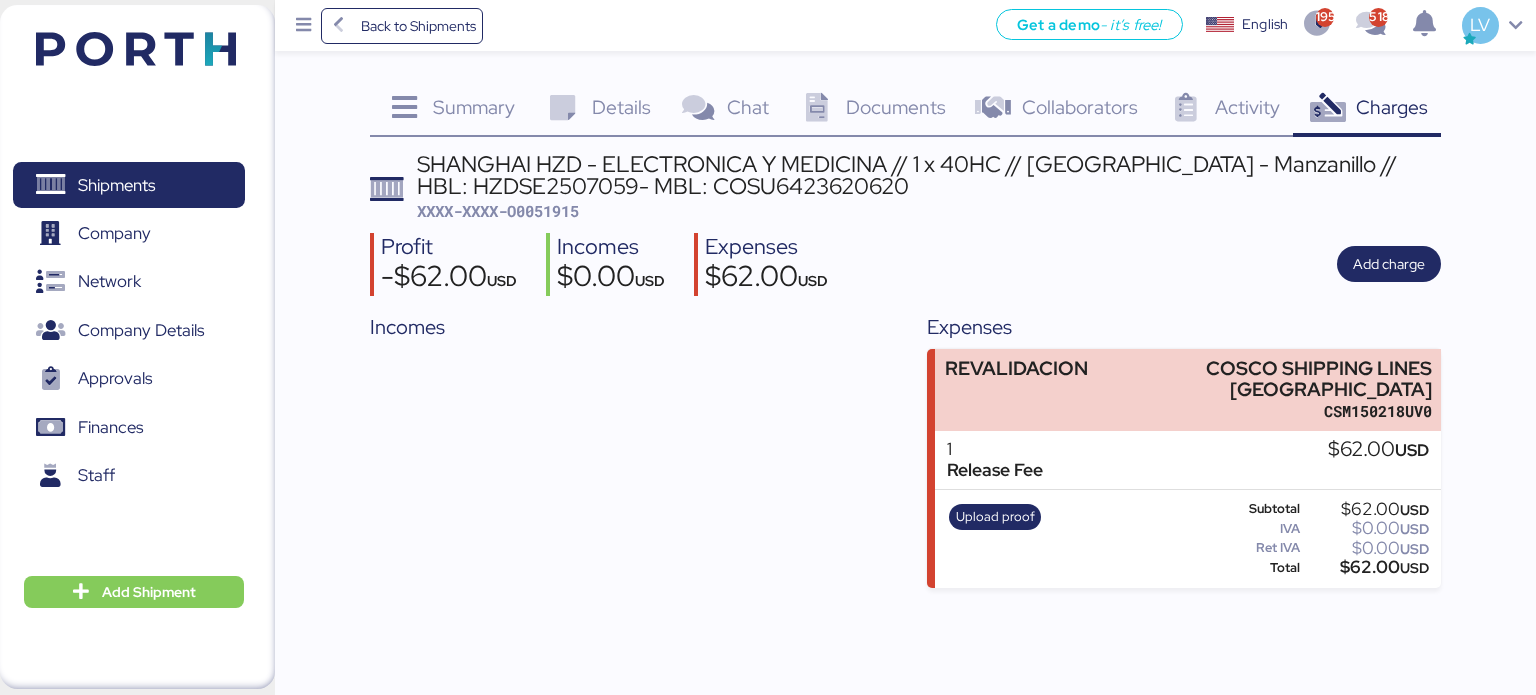 click on "XXXX-XXXX-O0051915" at bounding box center [498, 211] 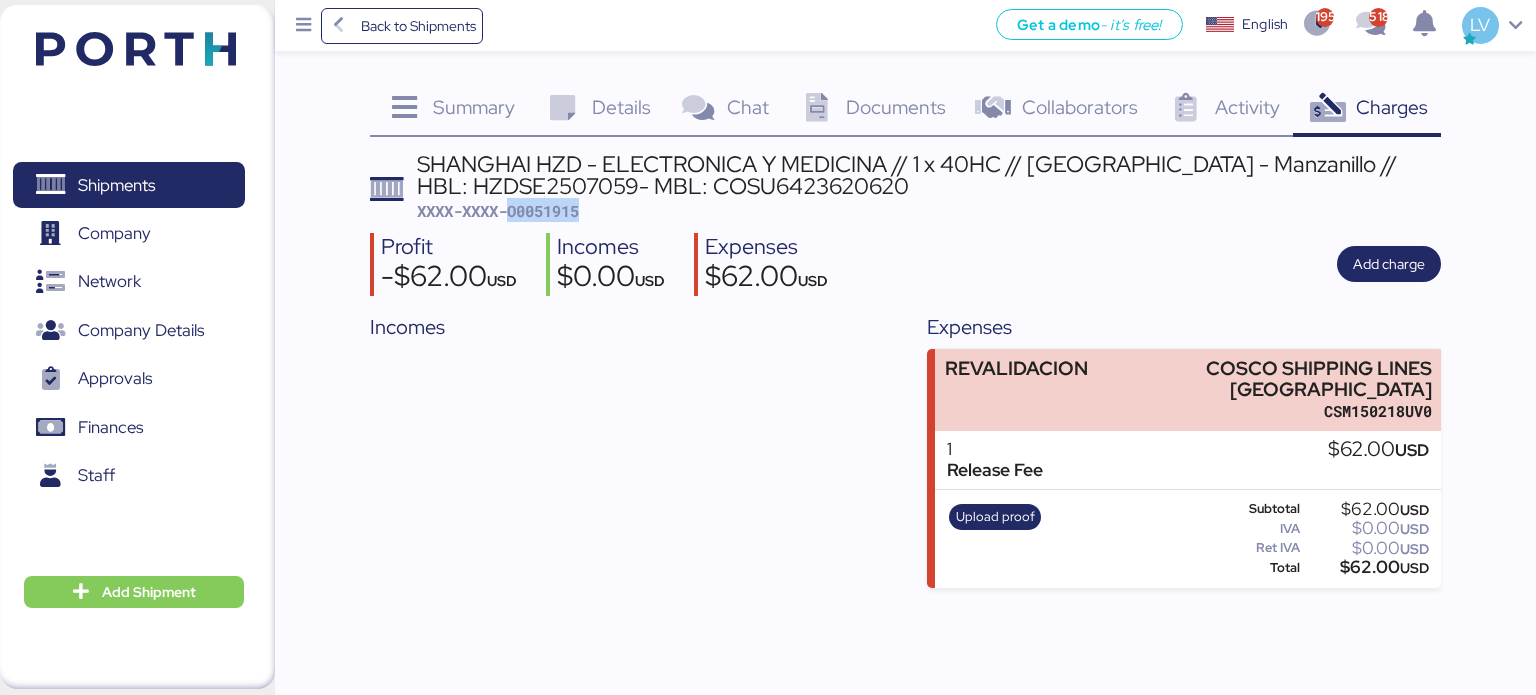 click on "XXXX-XXXX-O0051915" at bounding box center [498, 211] 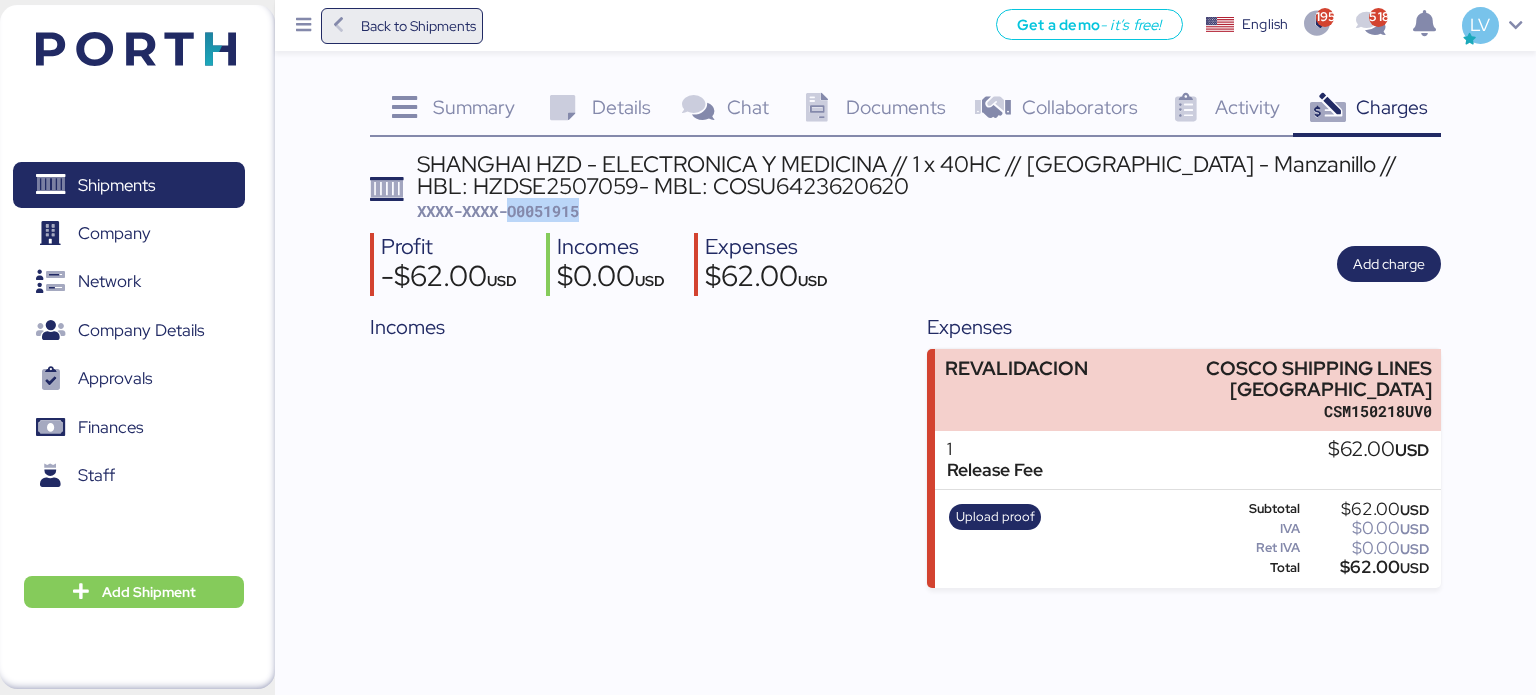 click on "Back to Shipments" at bounding box center [402, 26] 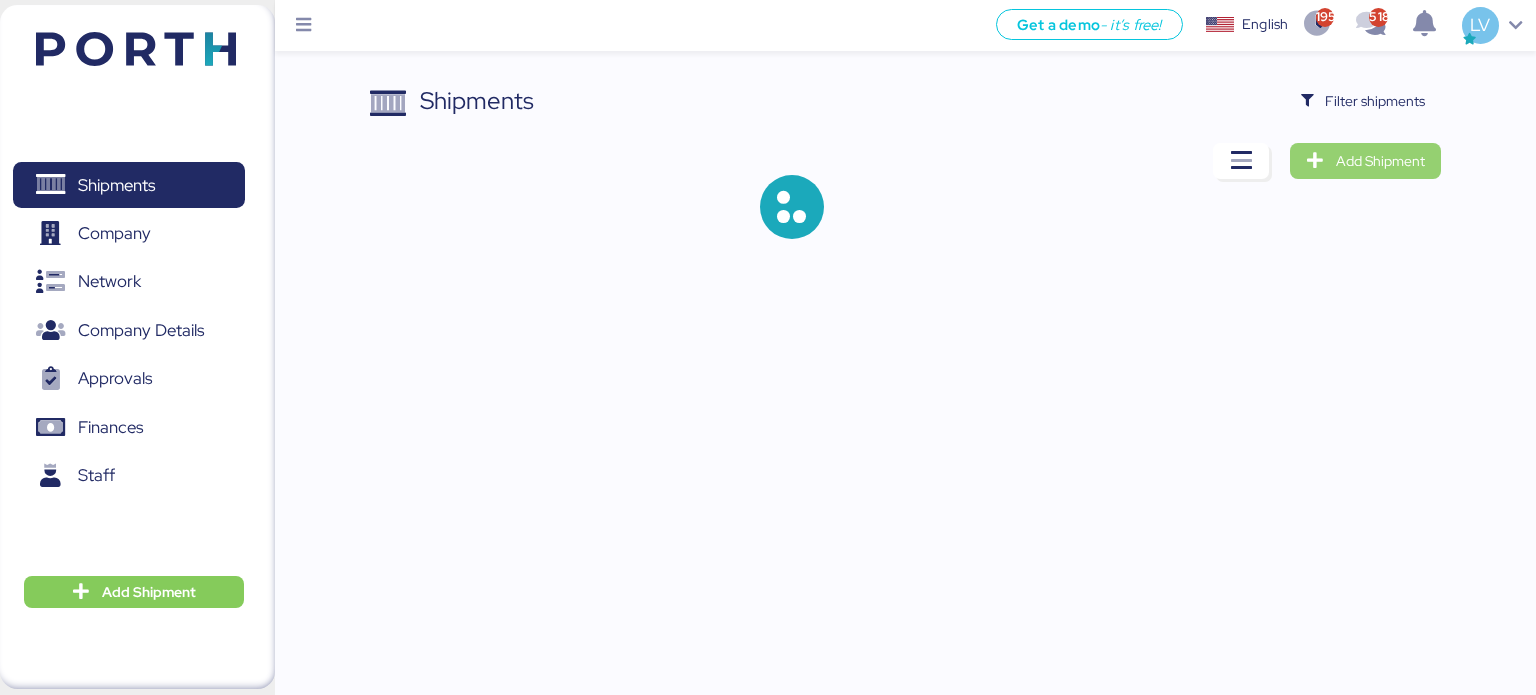 click on "Add Shipment" at bounding box center [1380, 161] 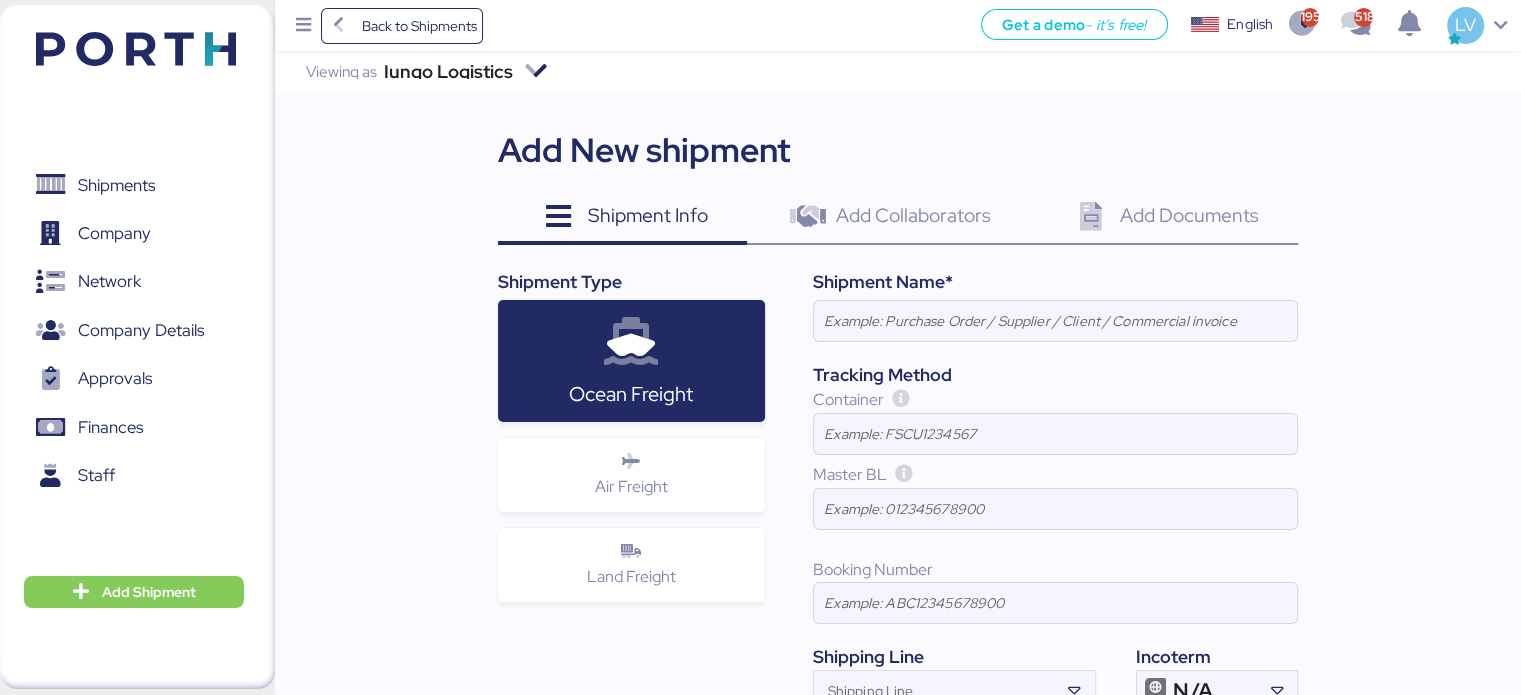 click on "Shipments 0   Company 0   Network 0   Company Details 0   Approvals 0   Finances 0   Staff 0   Add Shipment" at bounding box center (137, 347) 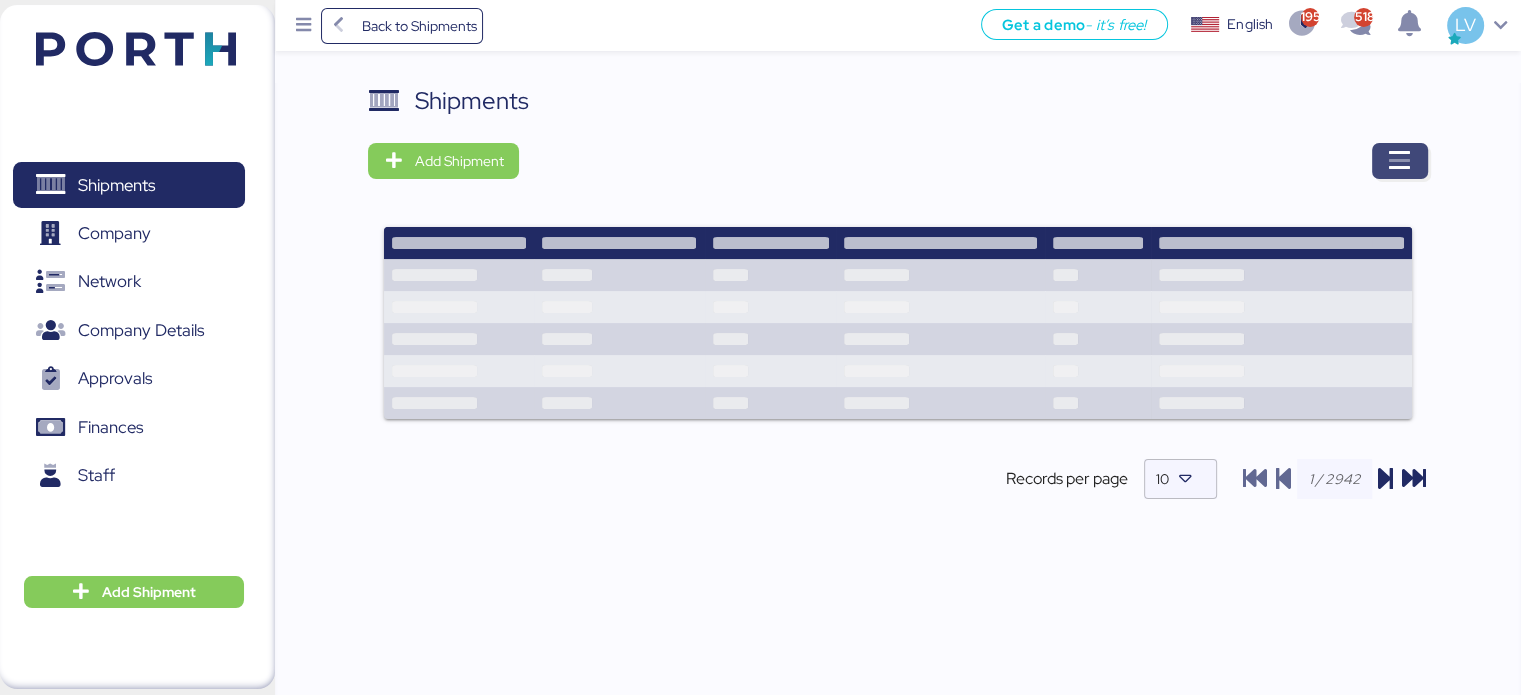 click at bounding box center (1400, 161) 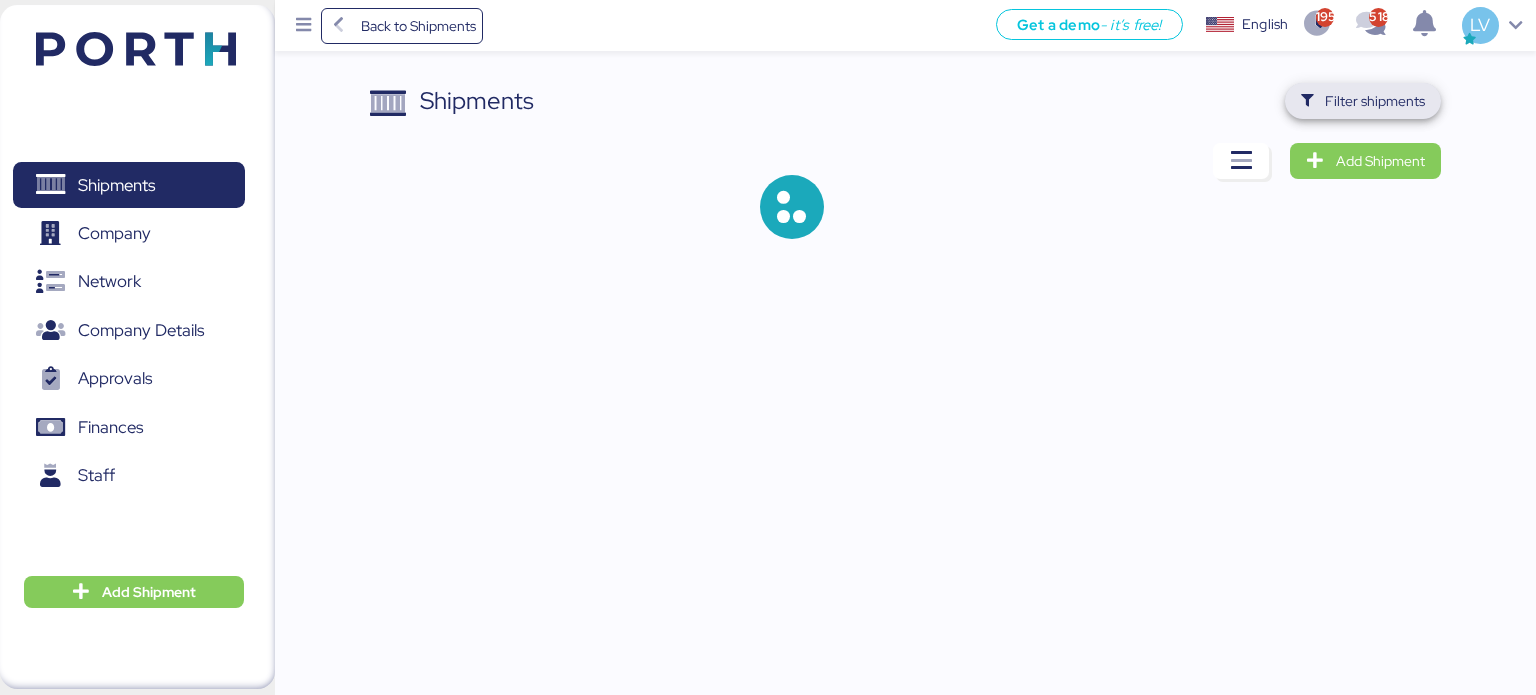 click on "Filter shipments" at bounding box center (1375, 101) 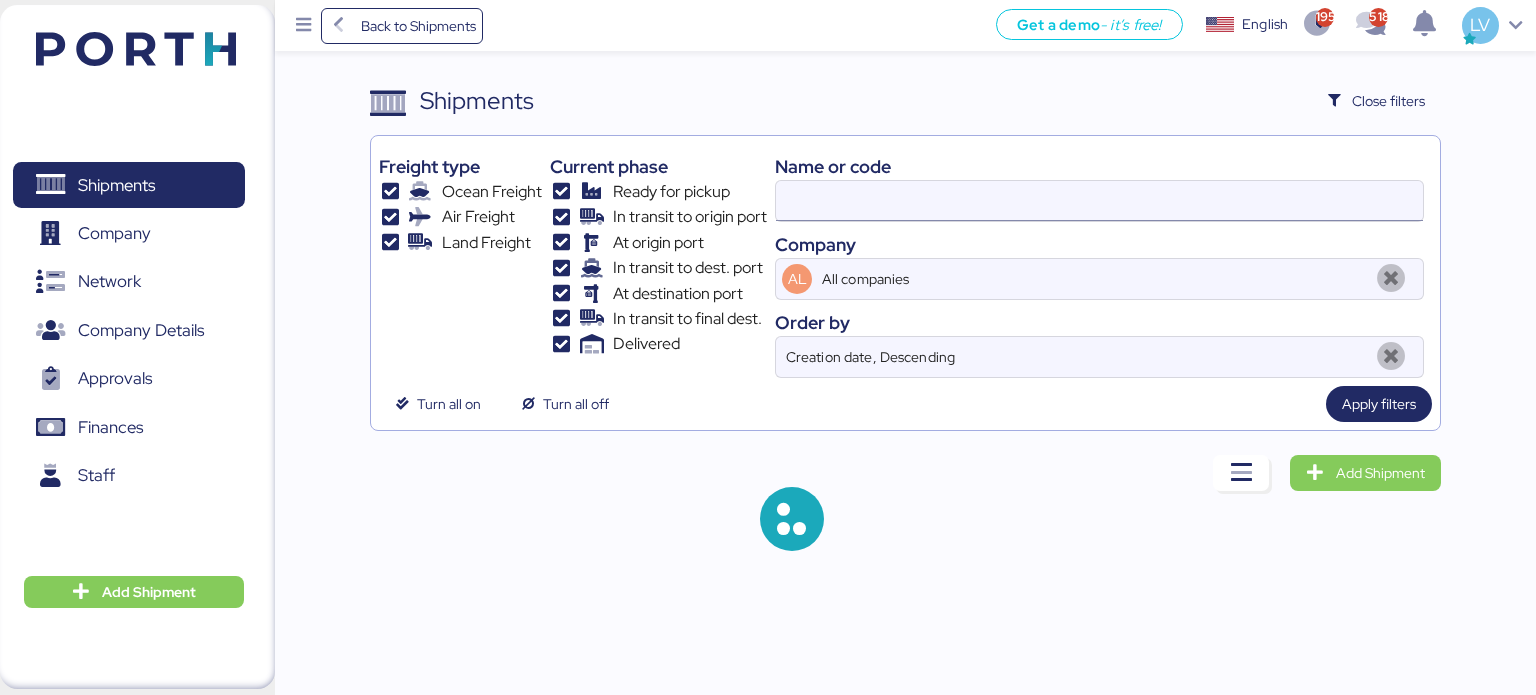click at bounding box center [1099, 201] 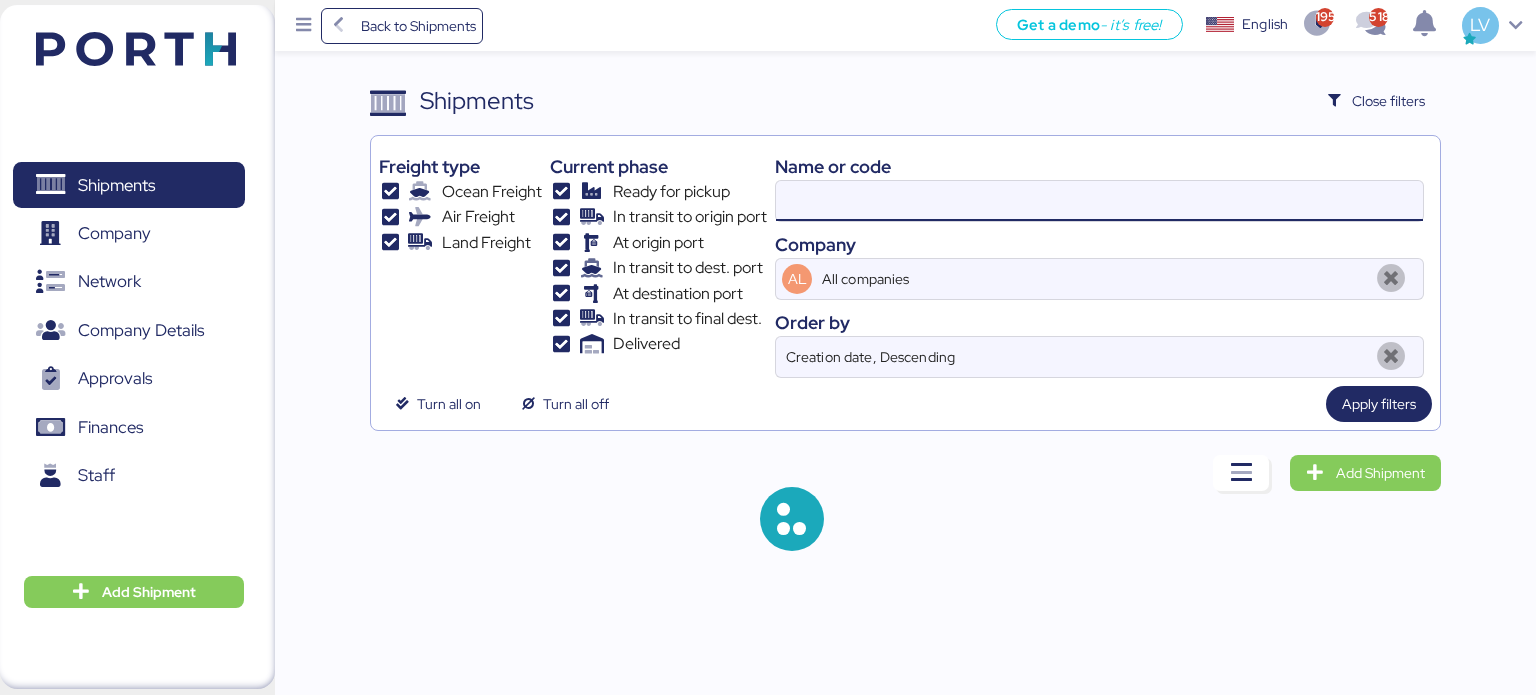 click at bounding box center [1099, 201] 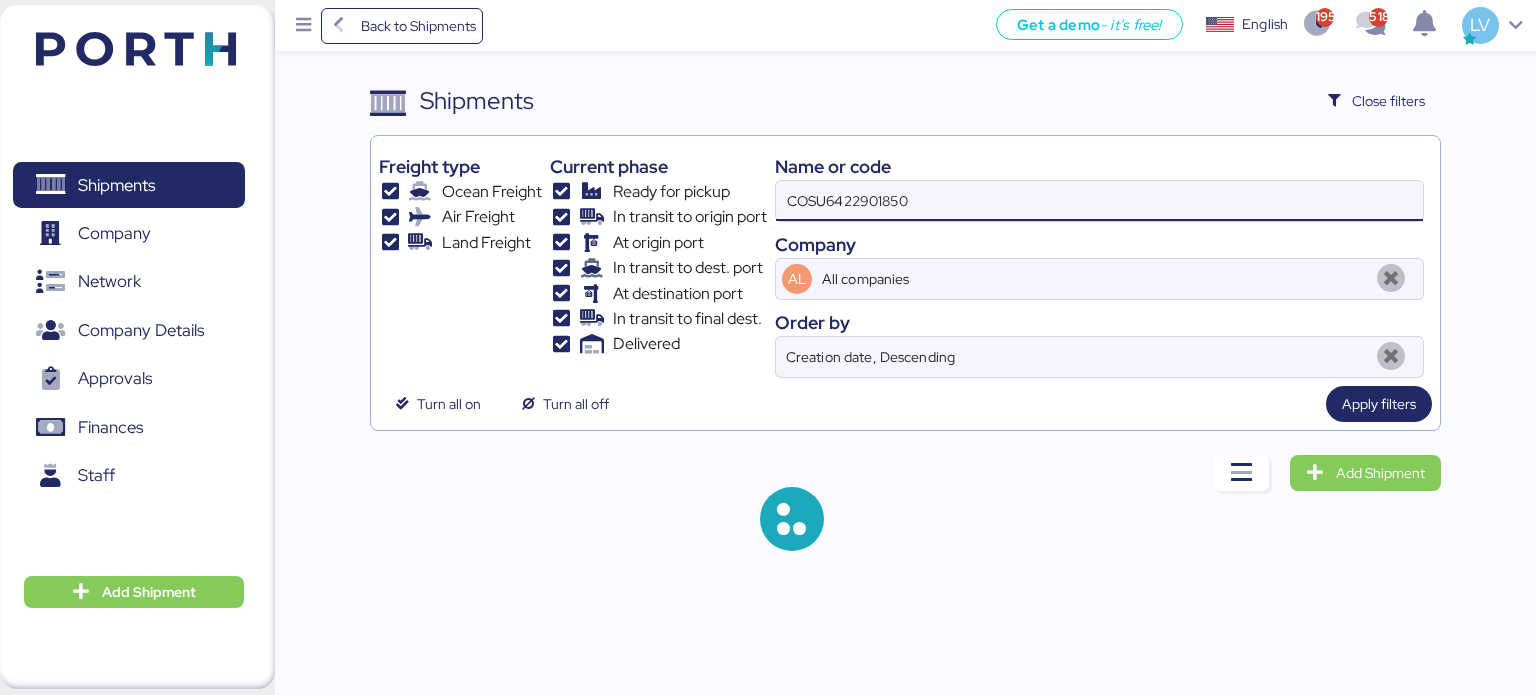type on "COSU6422901850" 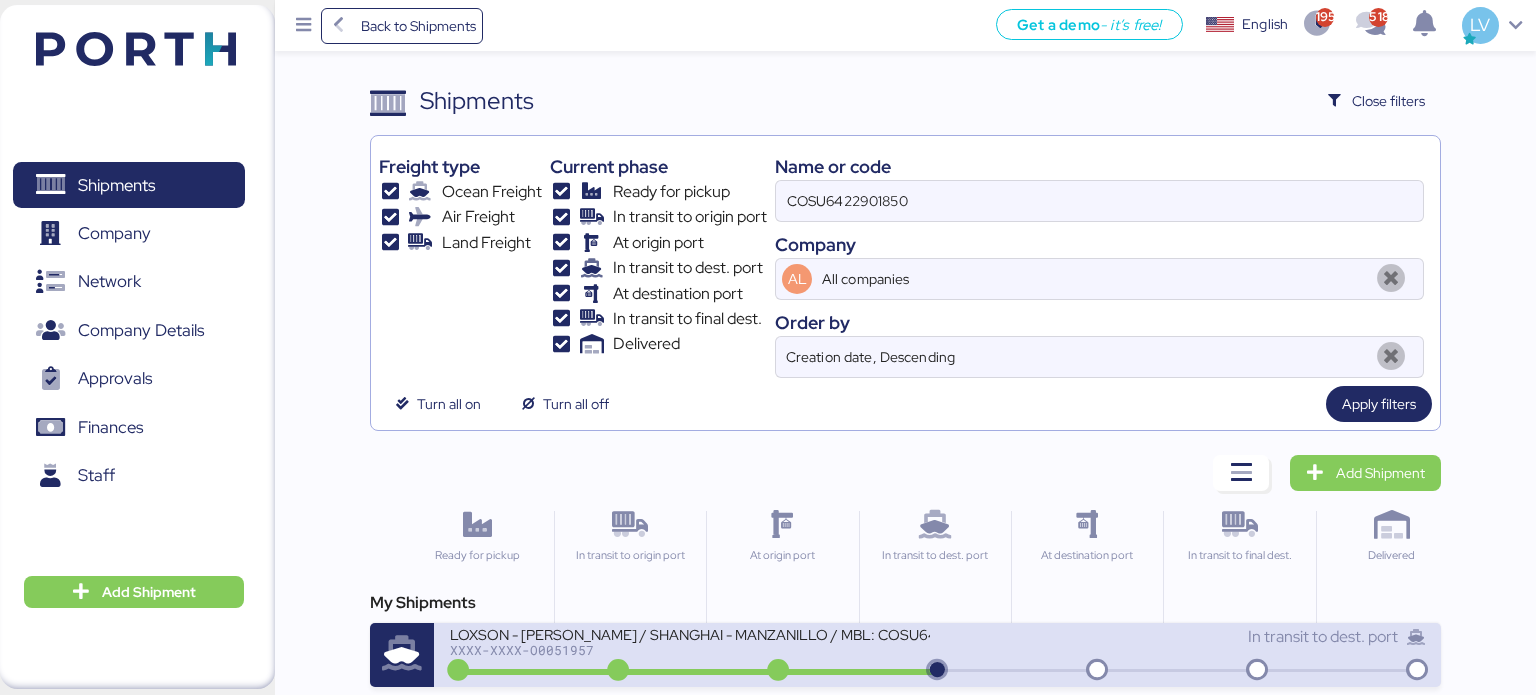click on "XXXX-XXXX-O0051957" at bounding box center (690, 650) 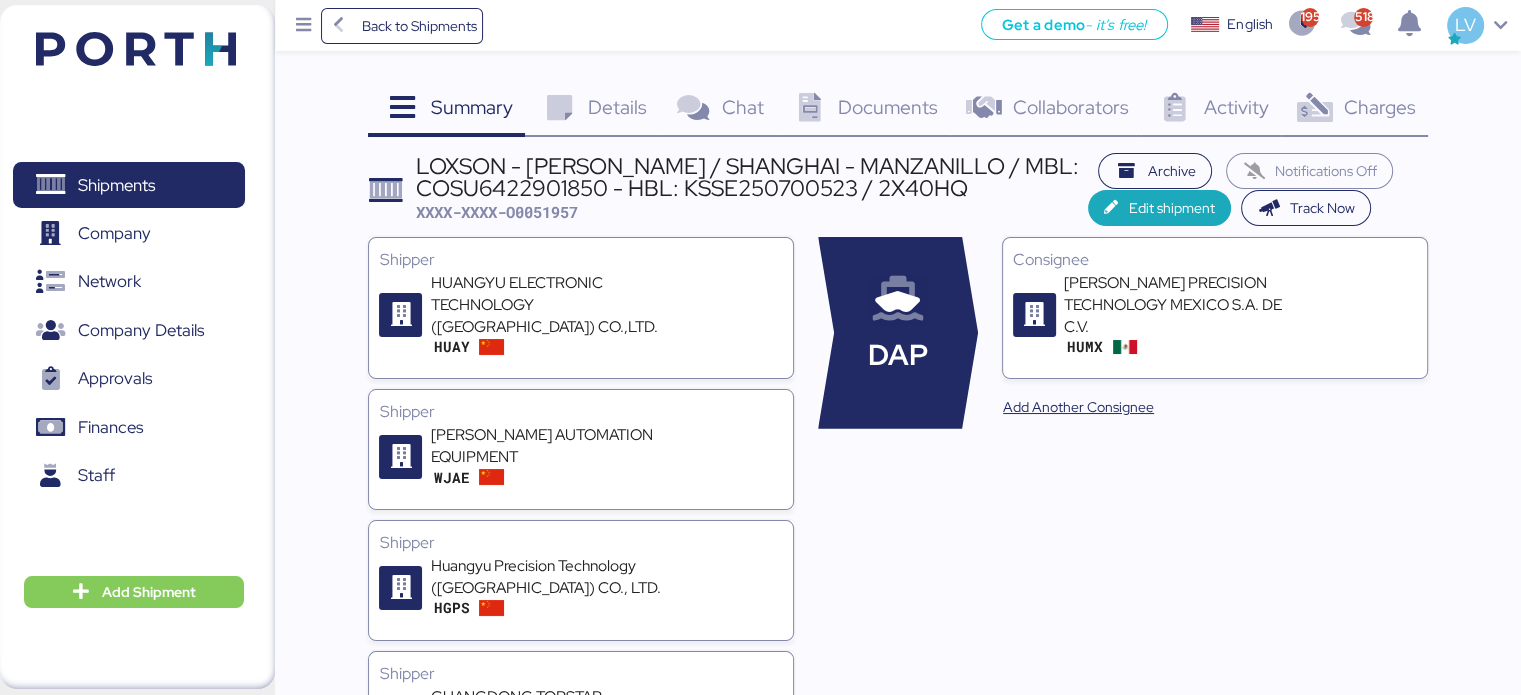 click on "Charges" at bounding box center [1379, 107] 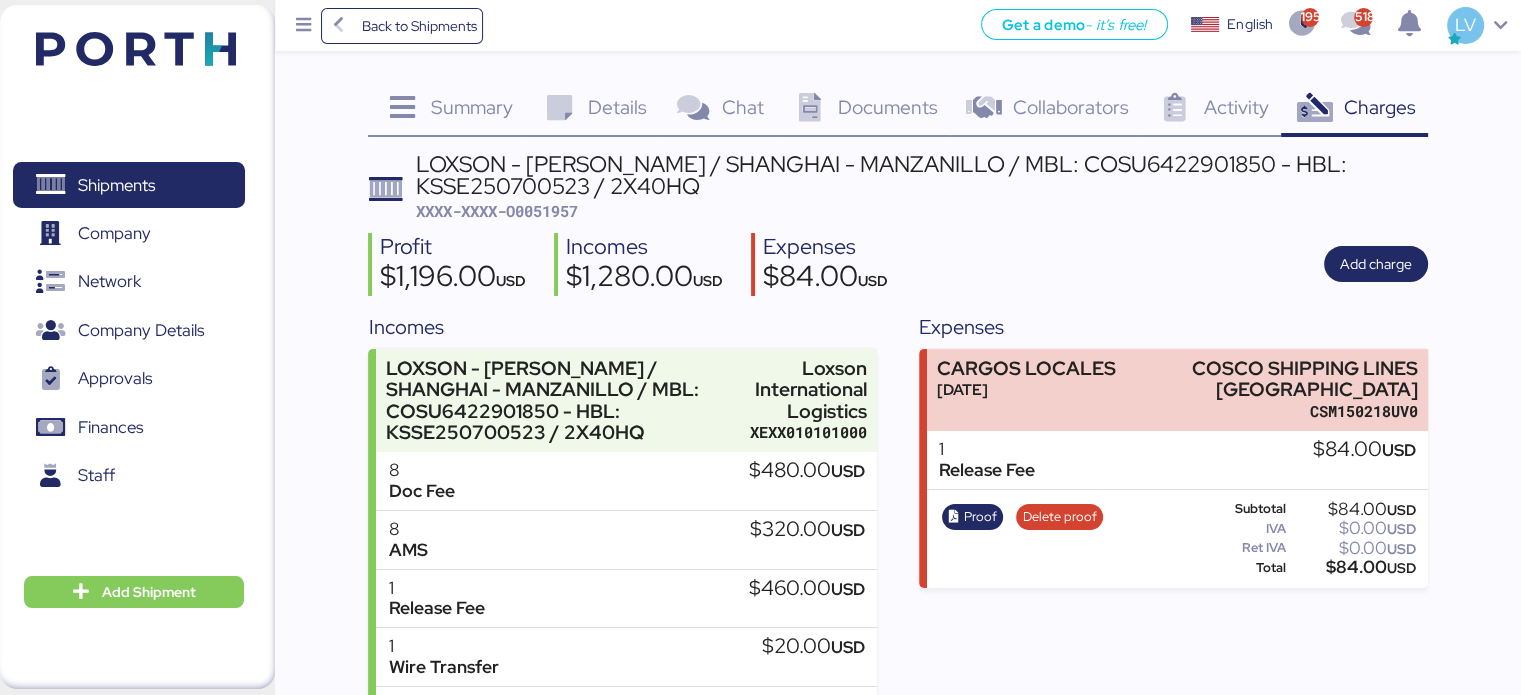 scroll, scrollTop: 104, scrollLeft: 0, axis: vertical 